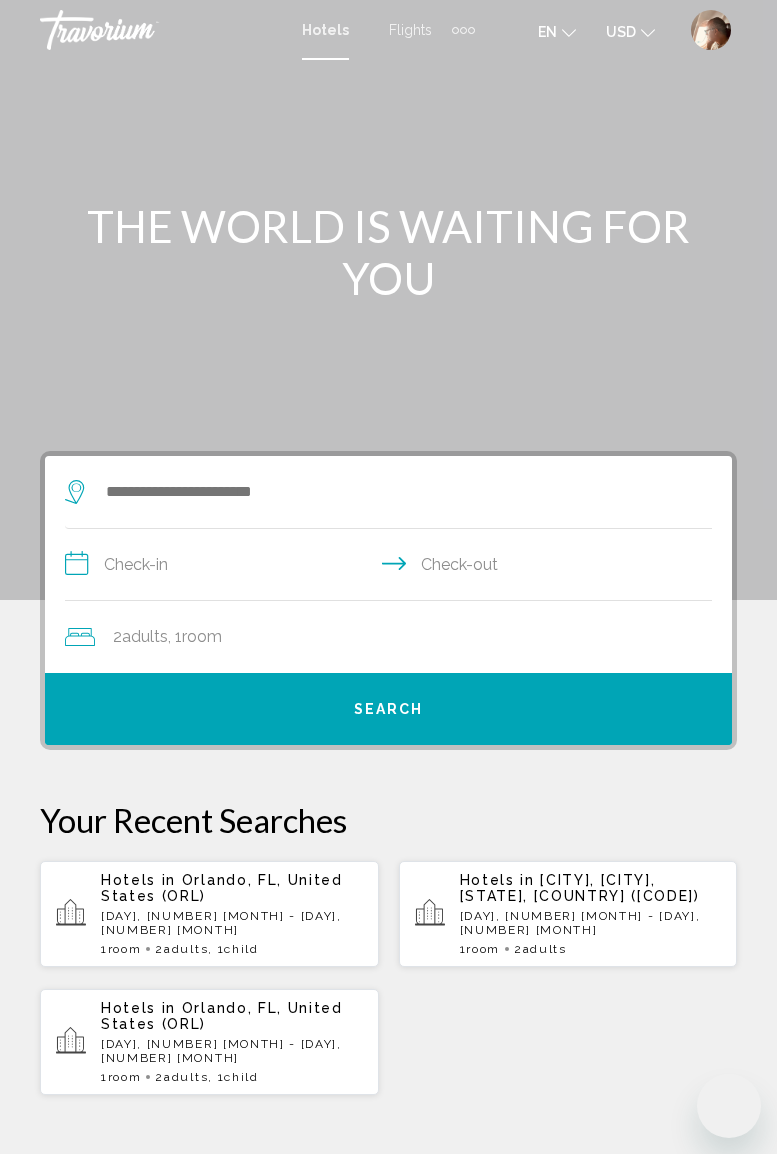 scroll, scrollTop: 0, scrollLeft: 0, axis: both 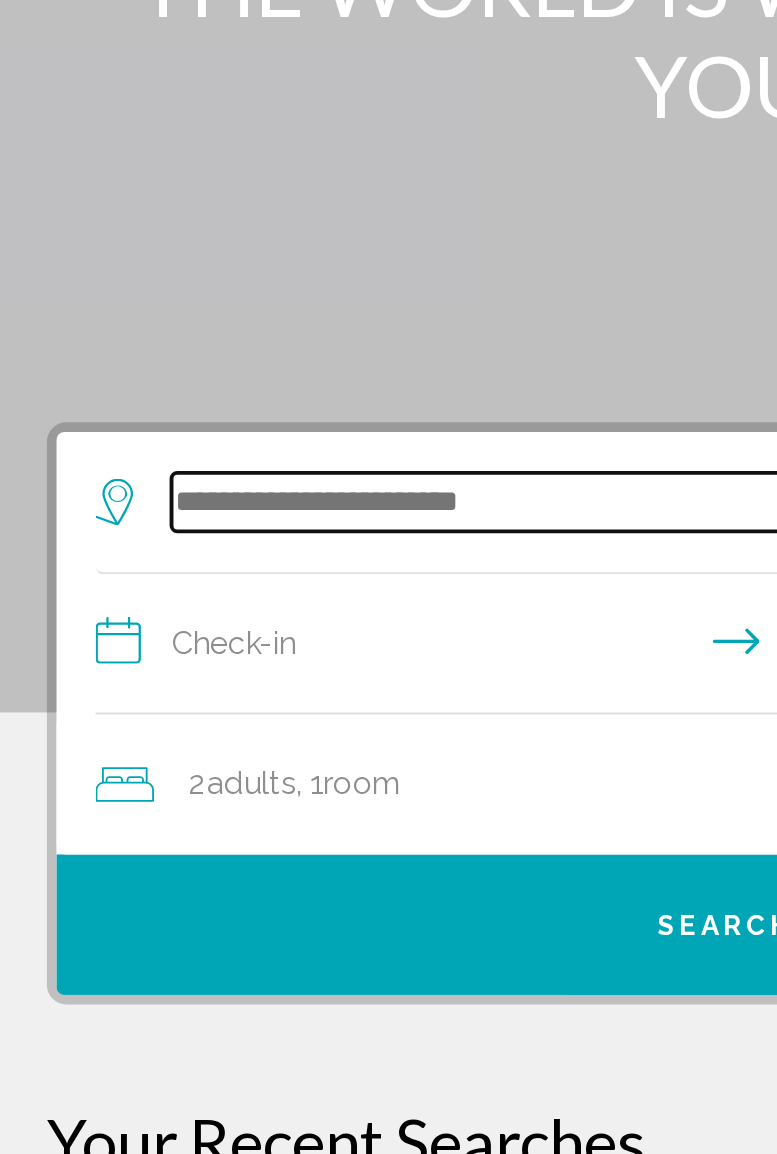 click at bounding box center [393, 492] 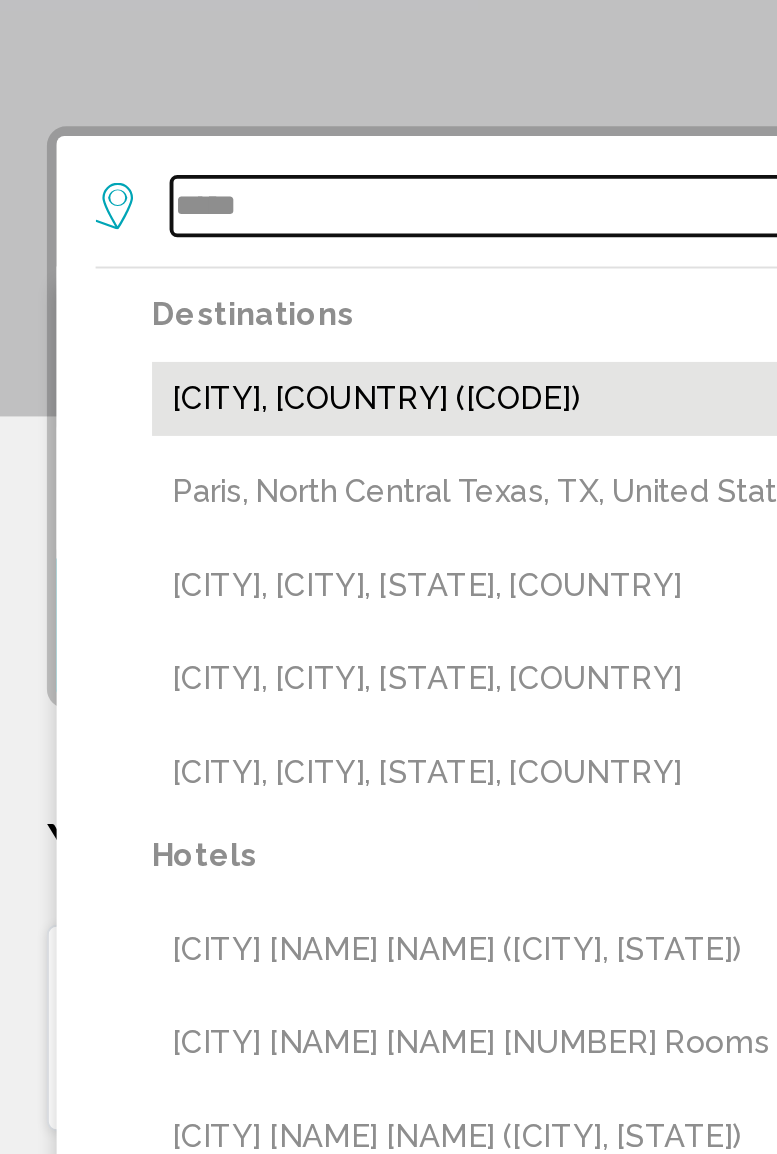 type on "*****" 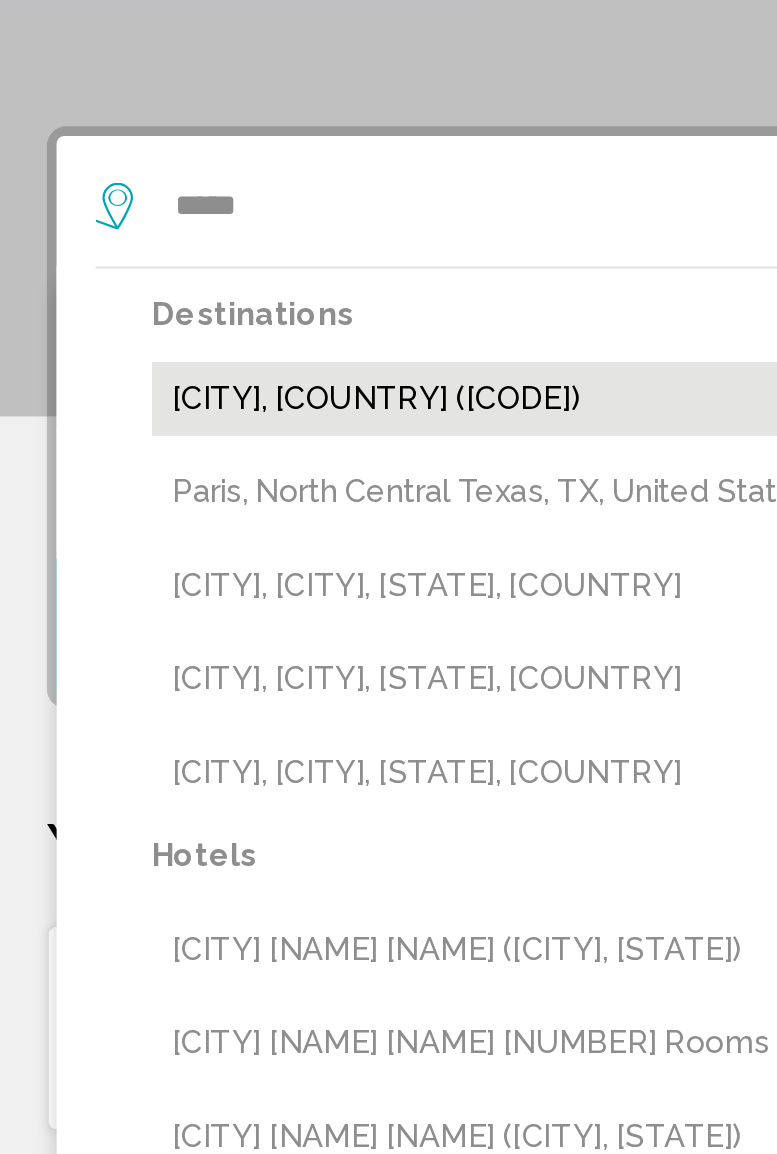 click on "[CITY], [COUNTRY] ([CODE])" at bounding box center [403, 591] 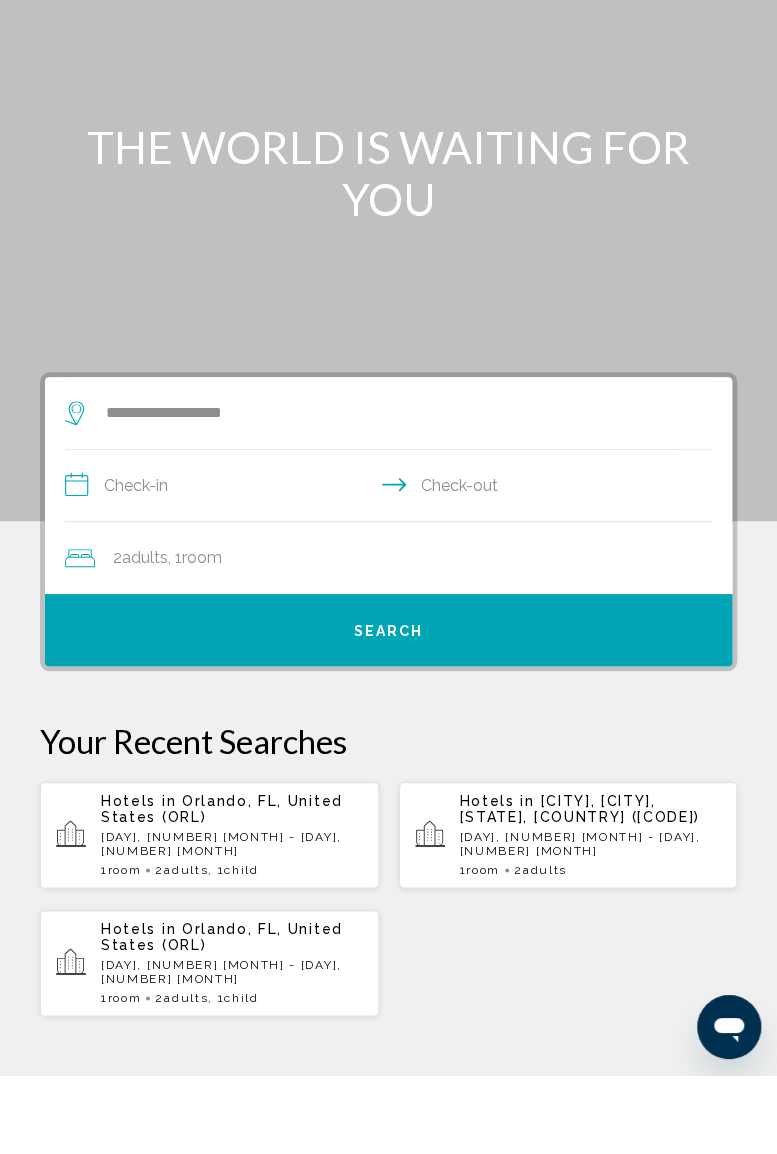 click on "**********" at bounding box center (392, 567) 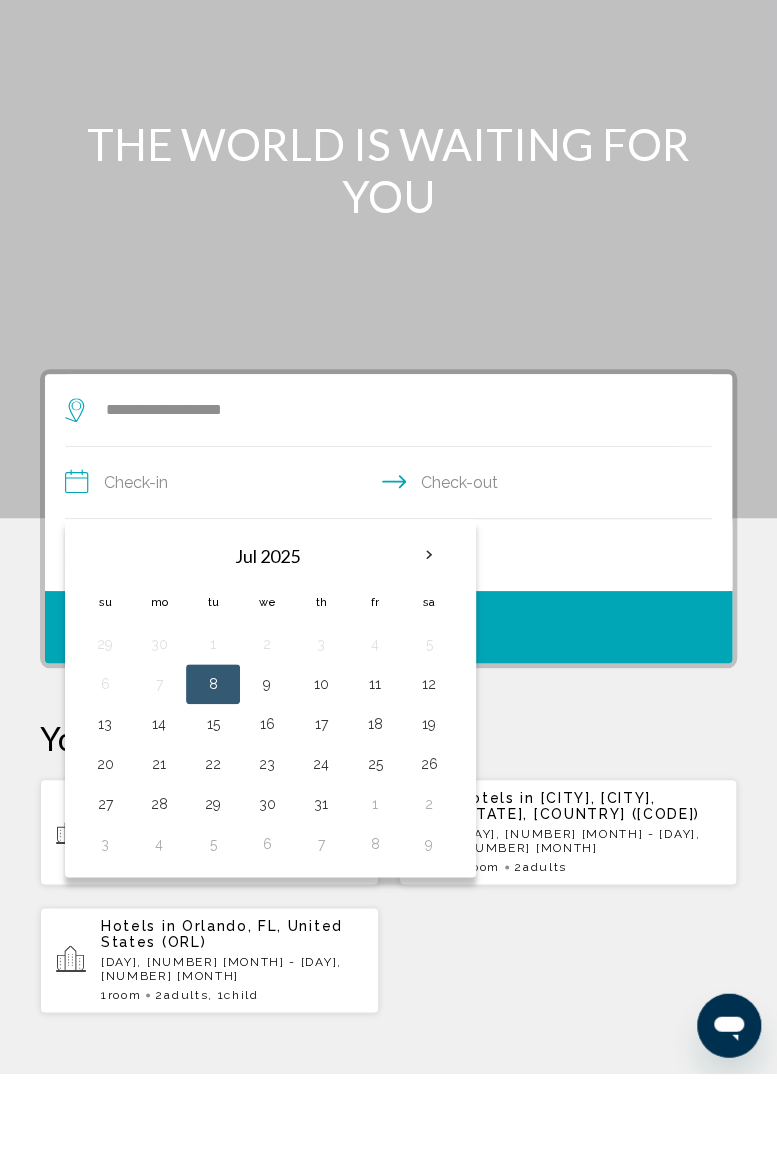 scroll, scrollTop: 58, scrollLeft: 0, axis: vertical 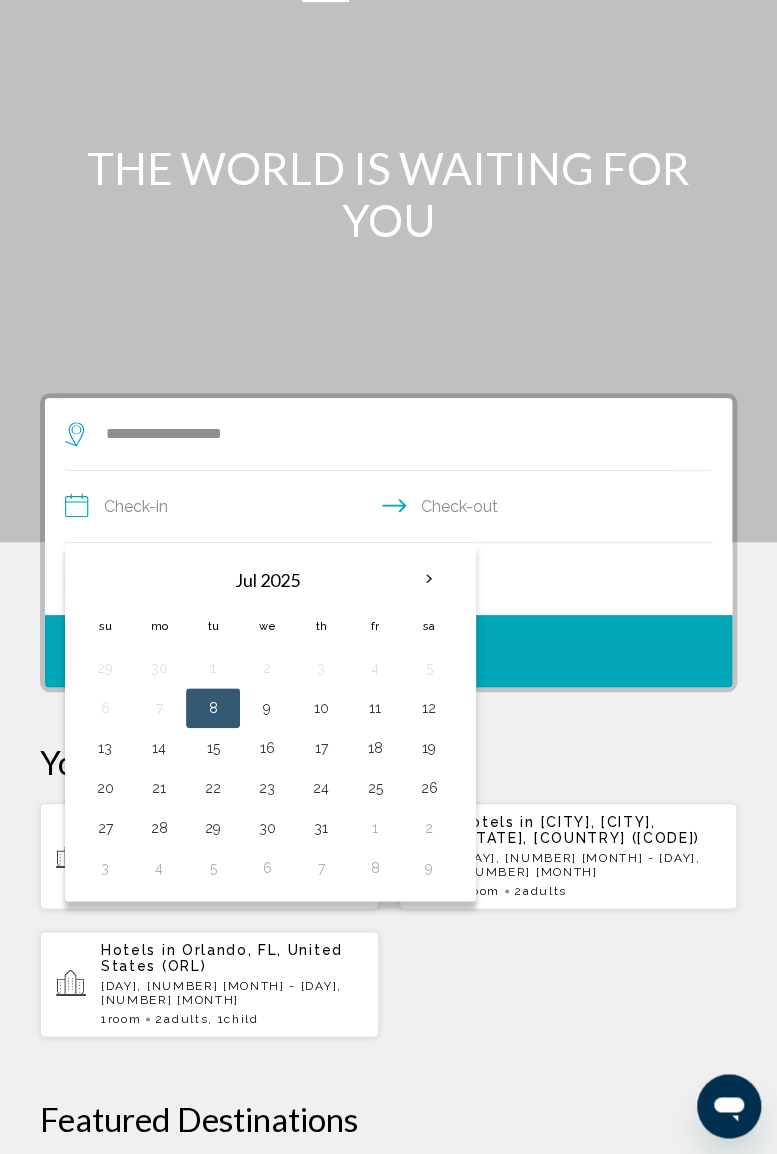 click at bounding box center [429, 579] 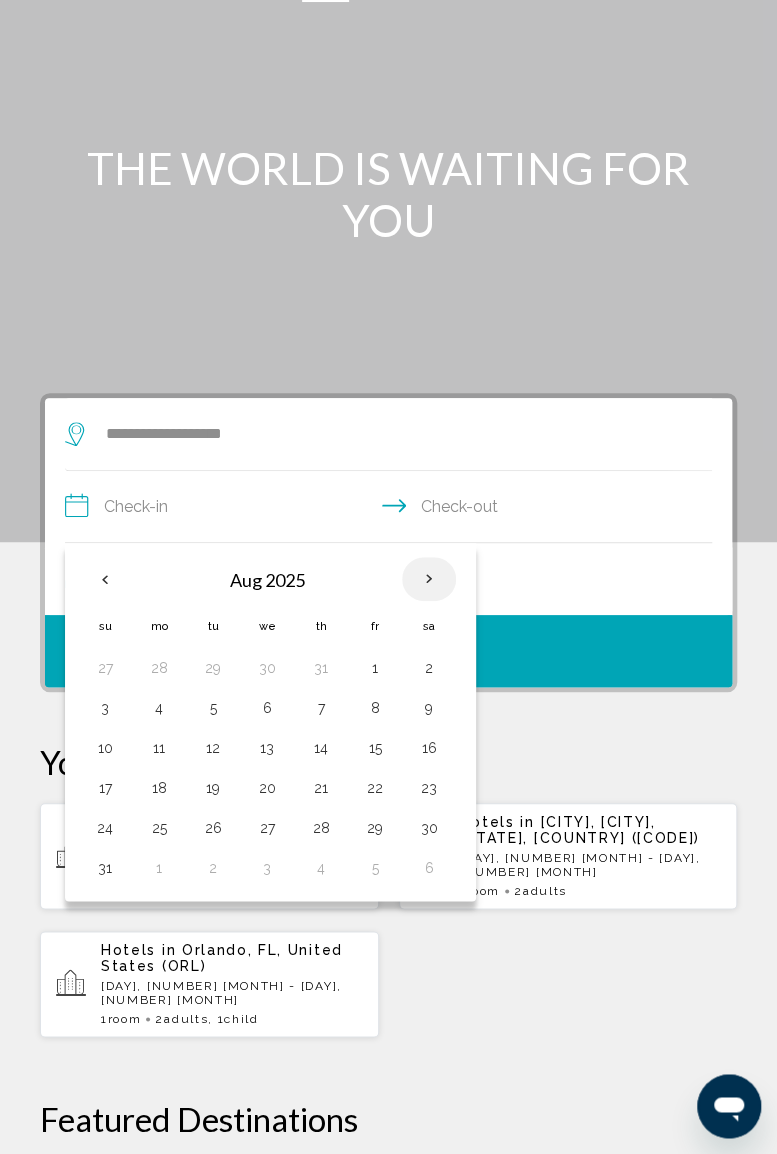 click at bounding box center (429, 579) 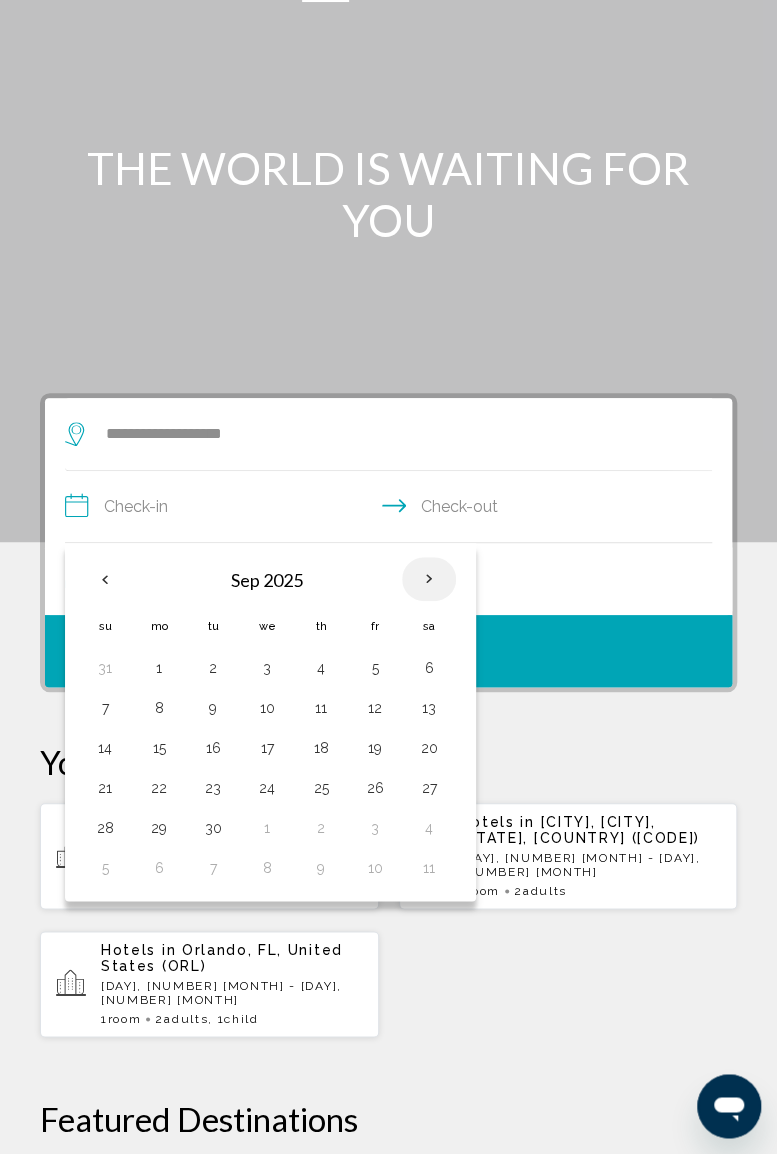 click at bounding box center (429, 579) 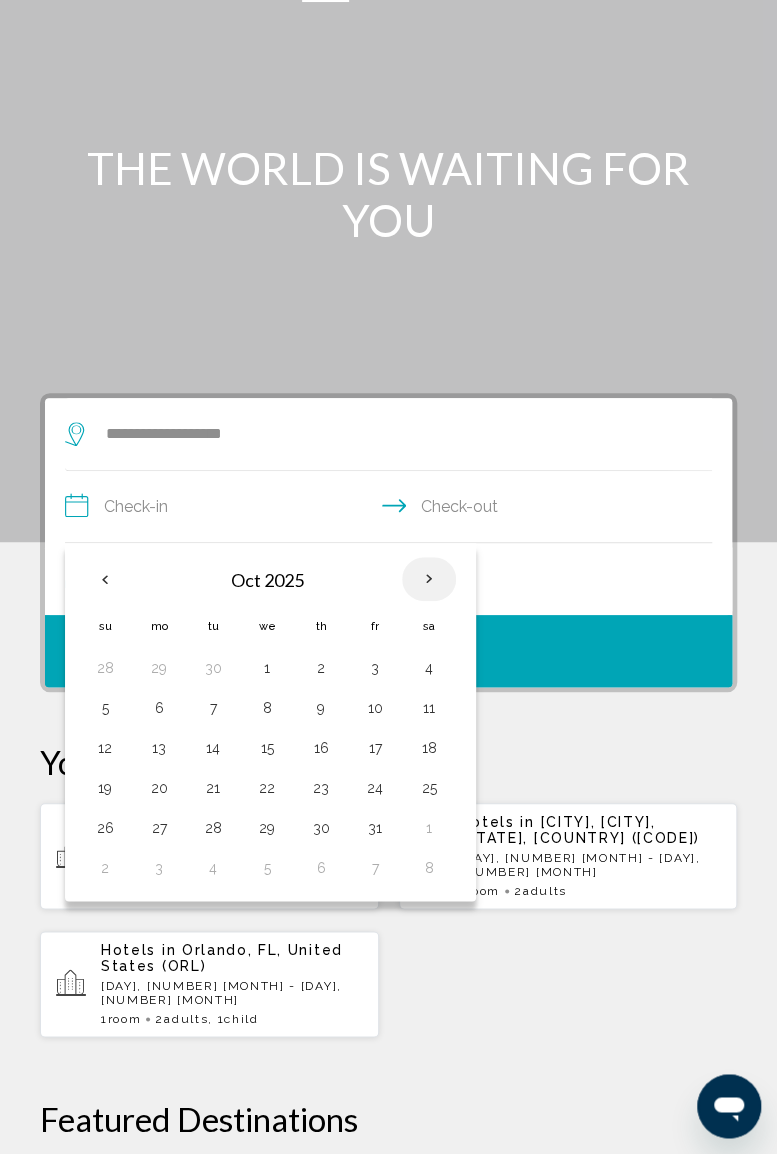 click on "12" at bounding box center [105, 748] 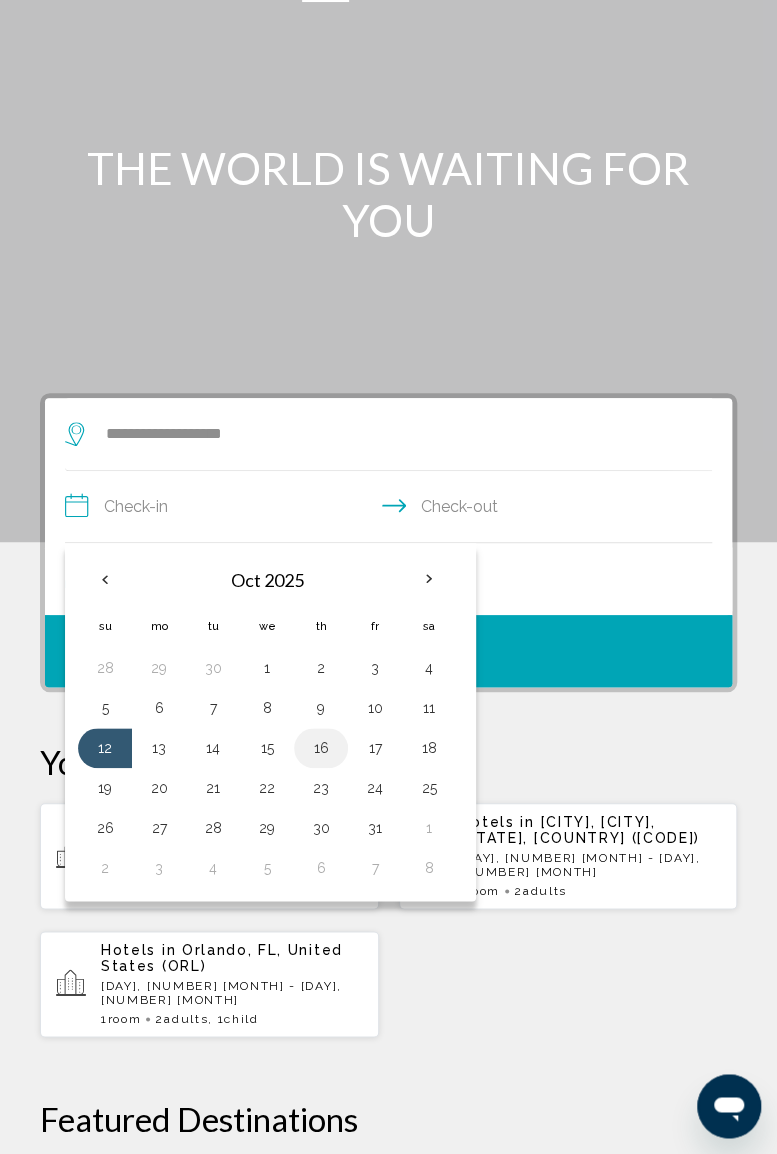 click on "16" at bounding box center [321, 748] 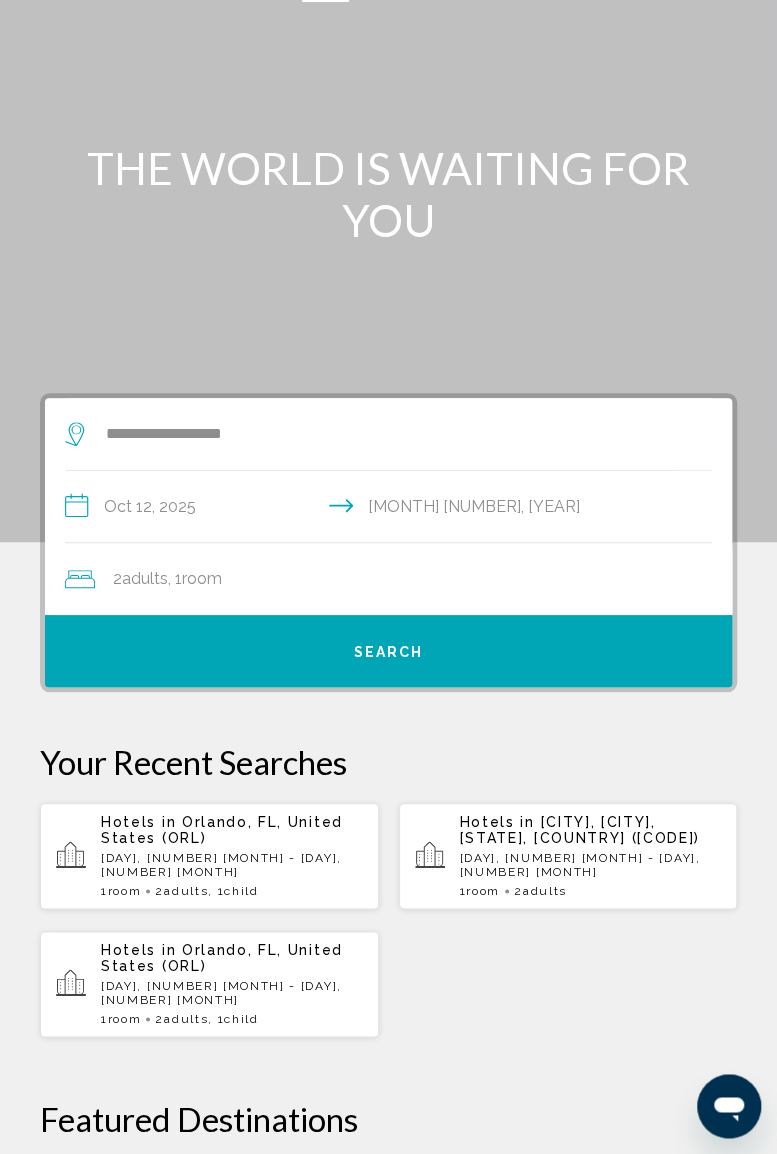 click on "2  Adult Adults , 1  Room rooms" at bounding box center (398, 579) 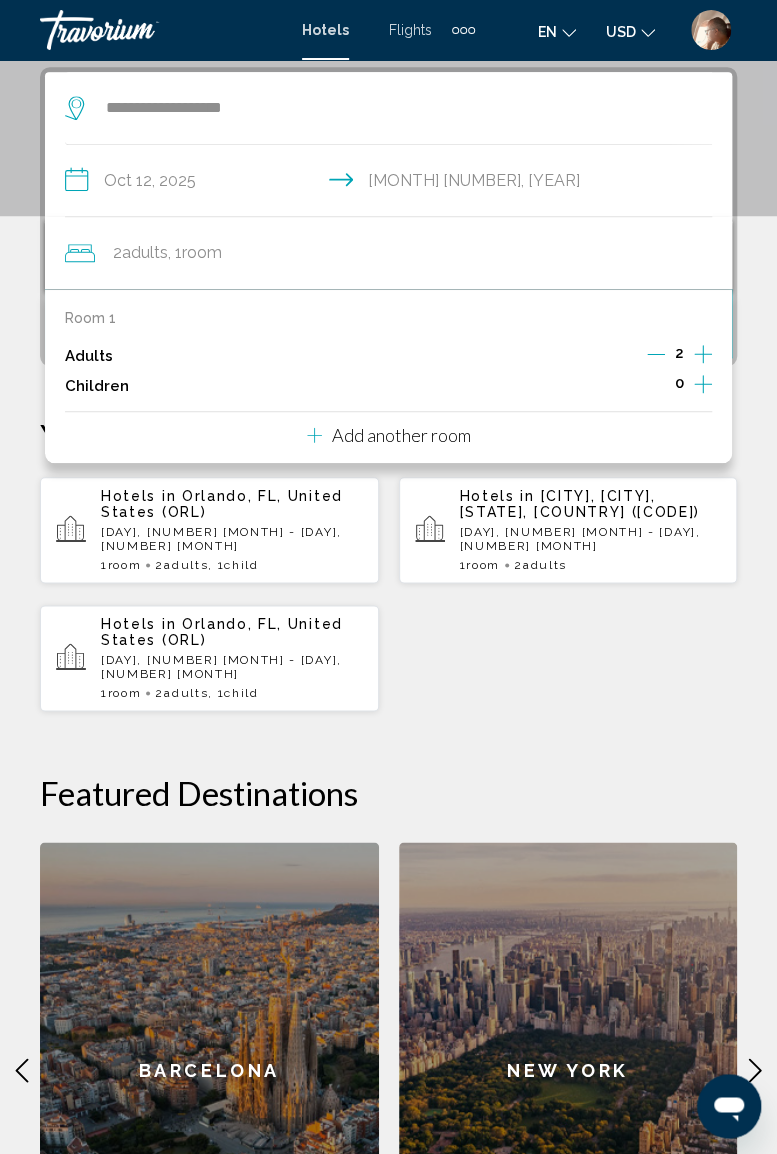 scroll, scrollTop: 386, scrollLeft: 0, axis: vertical 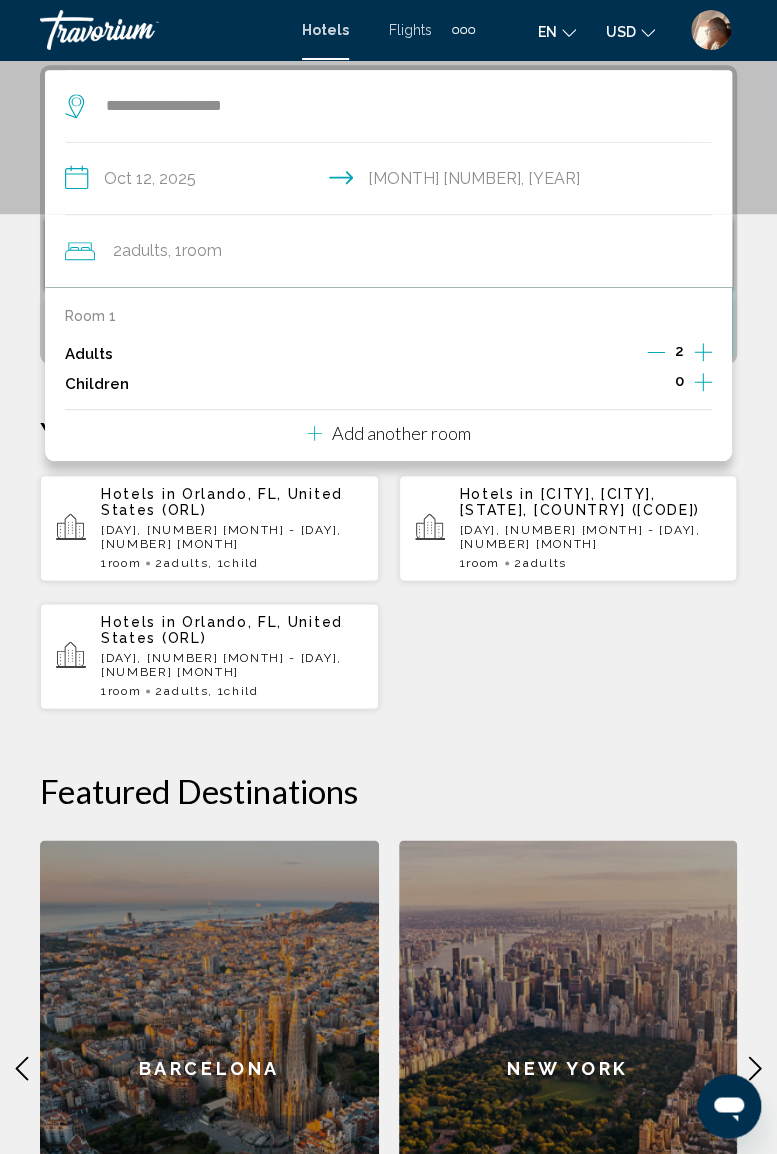 click on "Add another room" at bounding box center (401, 433) 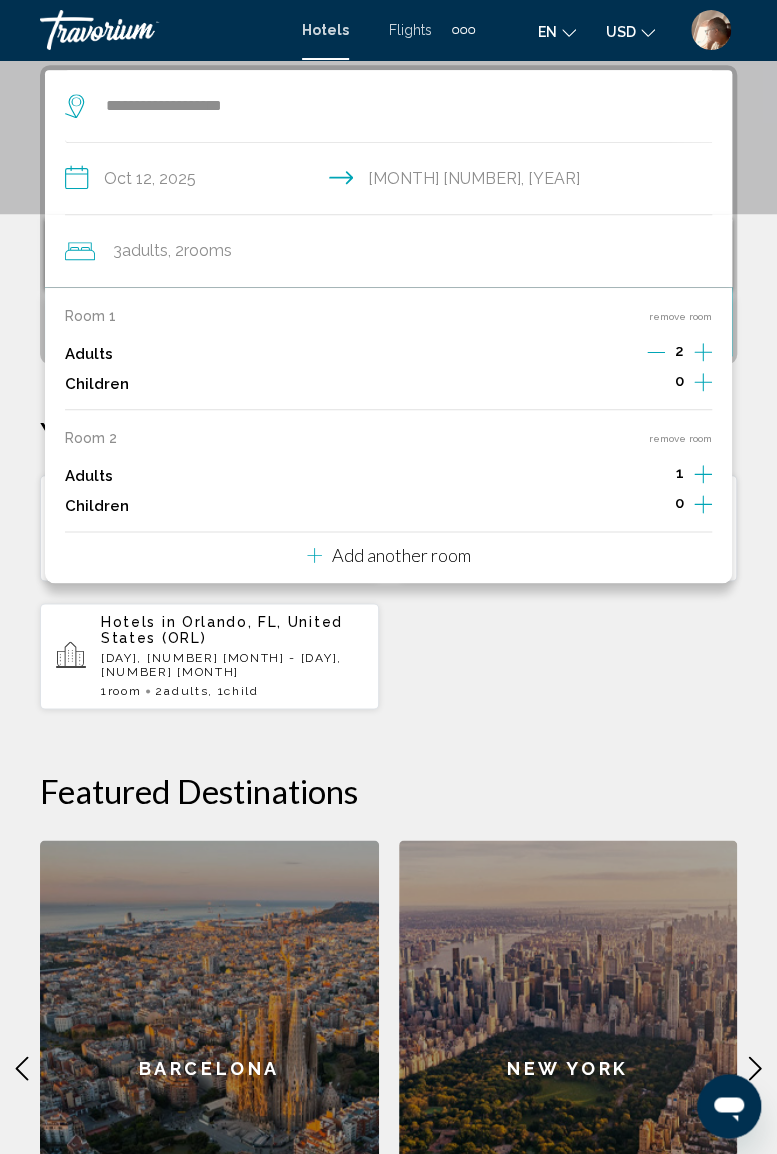 click on "**********" at bounding box center [392, 181] 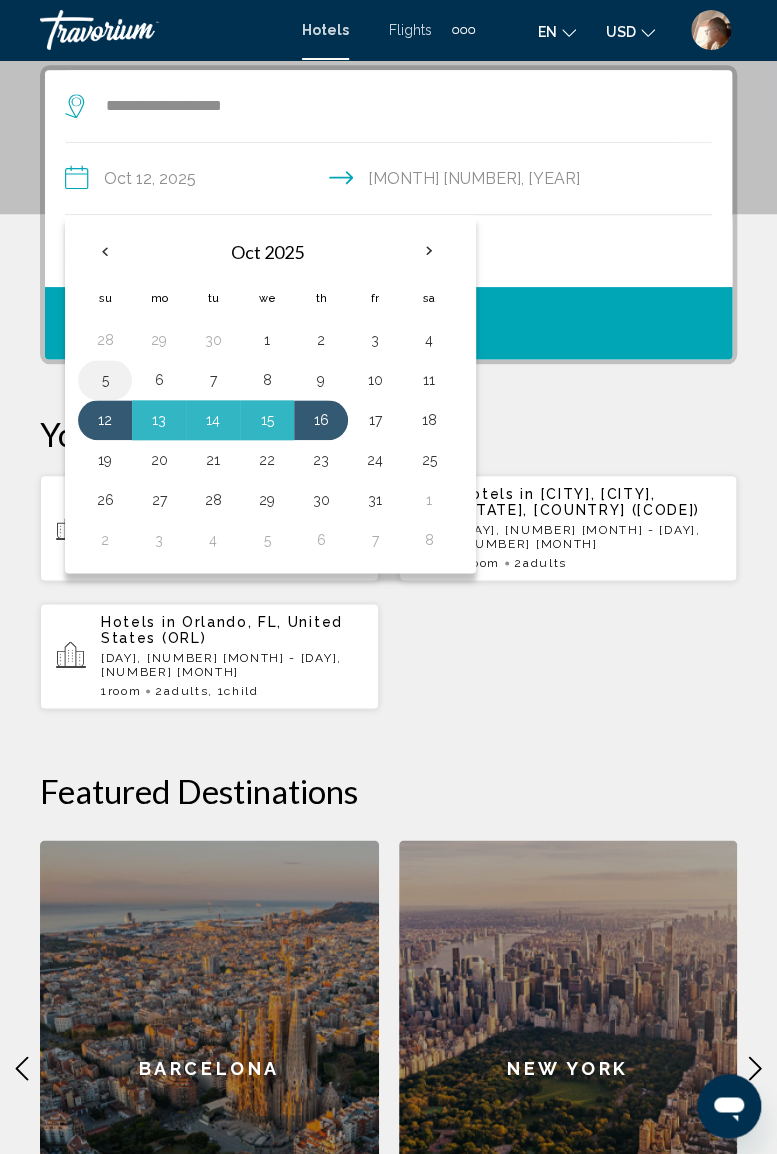 click on "5" at bounding box center [105, 380] 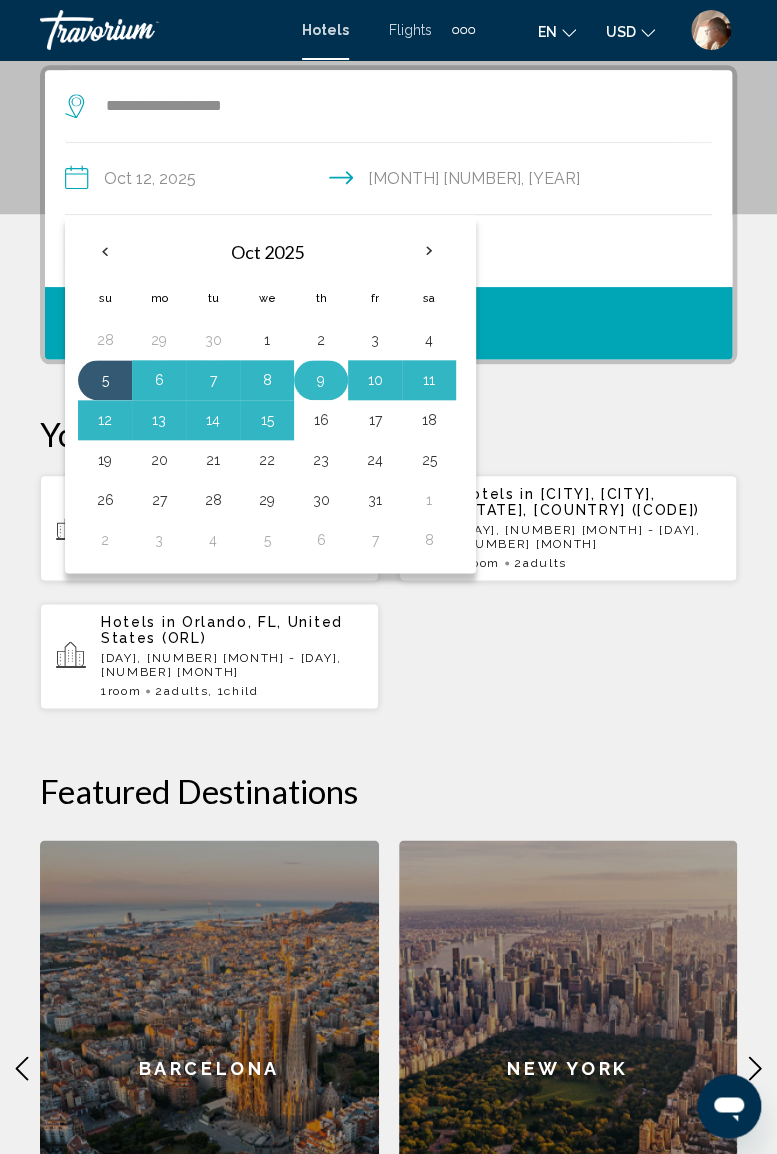 click on "9" at bounding box center [321, 380] 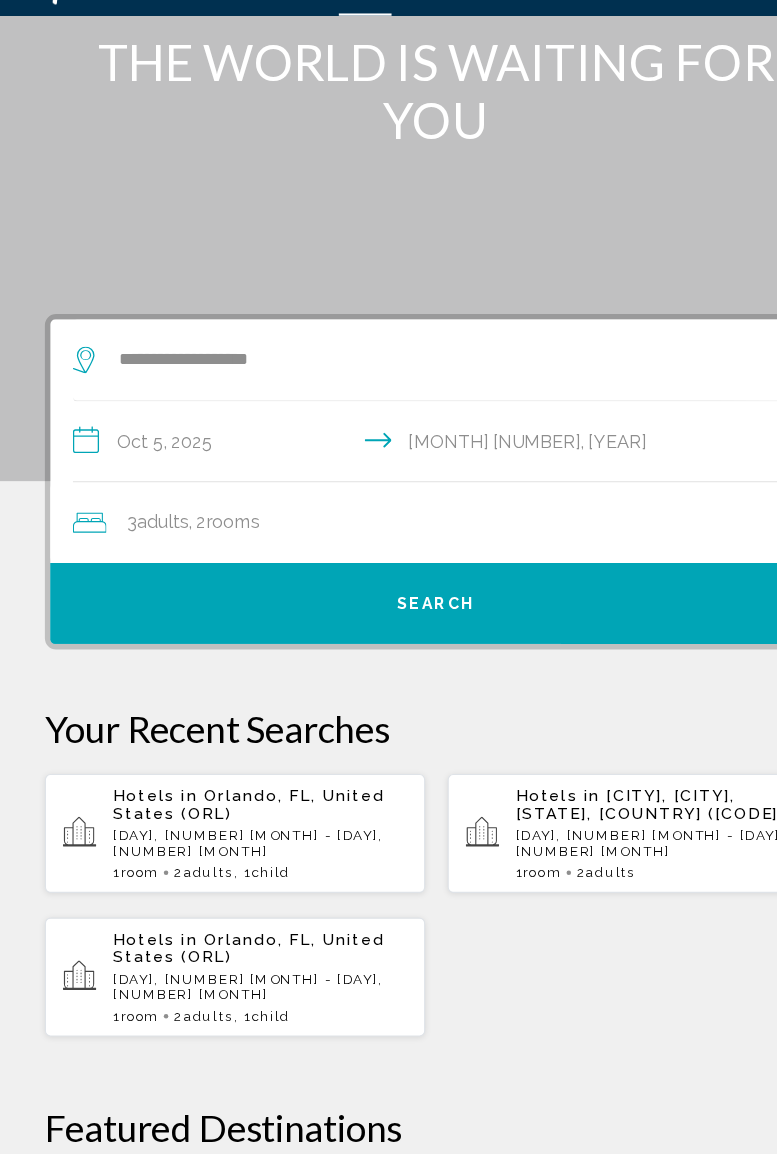 scroll, scrollTop: 125, scrollLeft: 0, axis: vertical 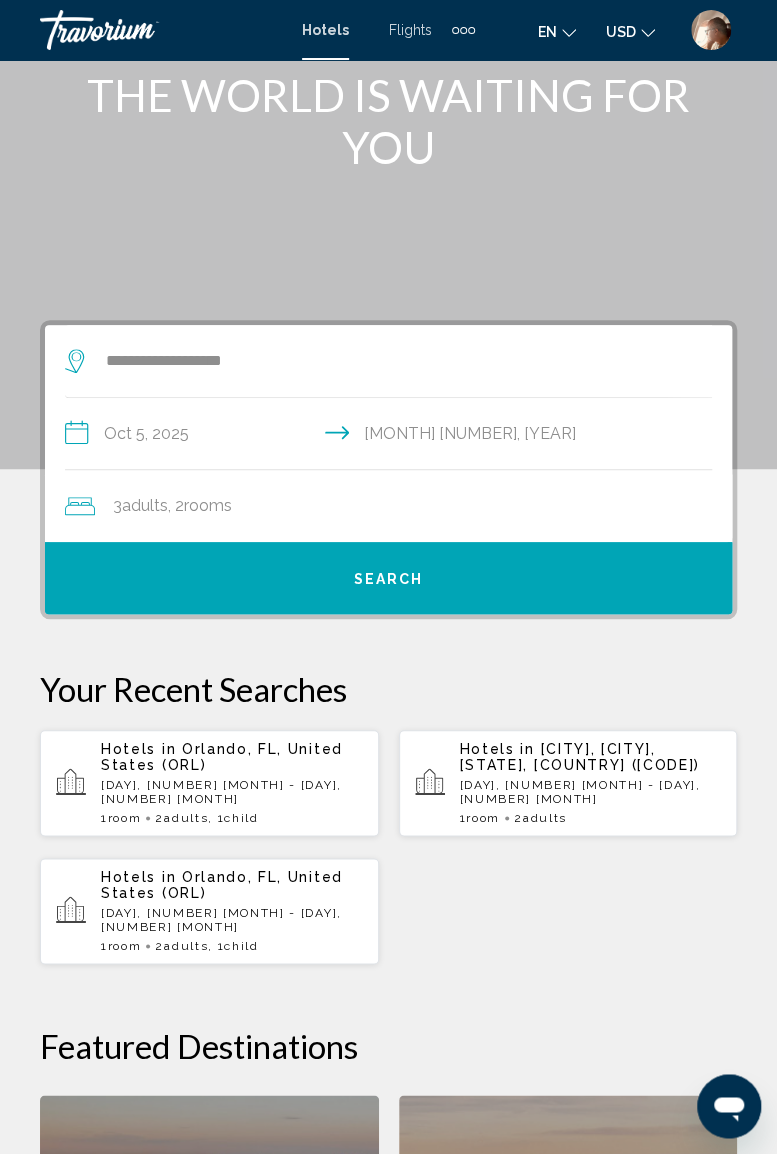 click on "3 Adult Adults , 2 Room rooms" at bounding box center (398, 506) 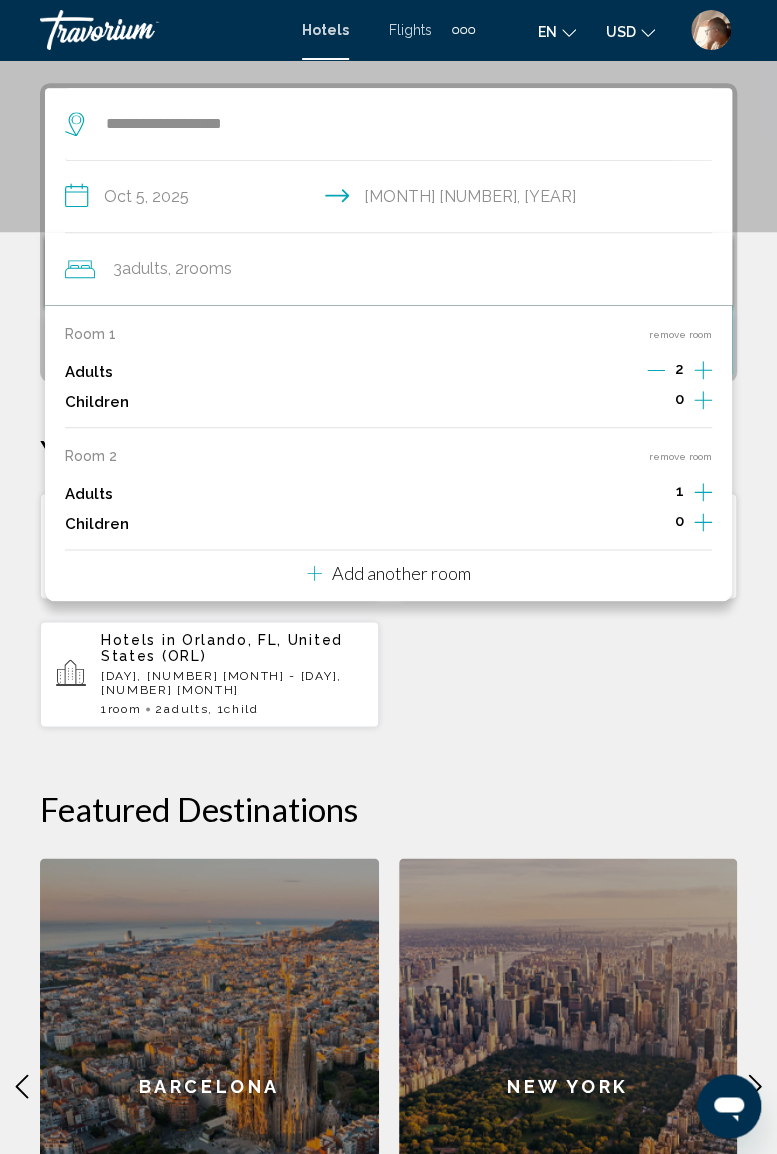 scroll, scrollTop: 386, scrollLeft: 0, axis: vertical 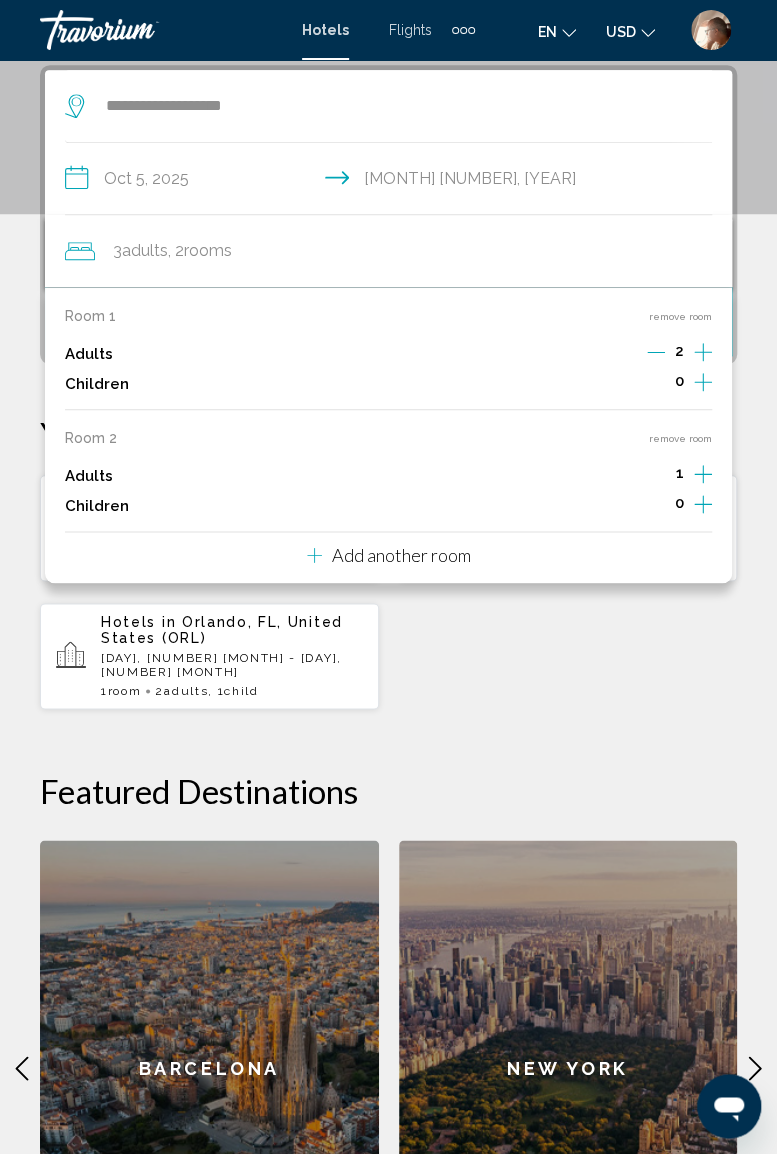 click on "remove room" at bounding box center (680, 316) 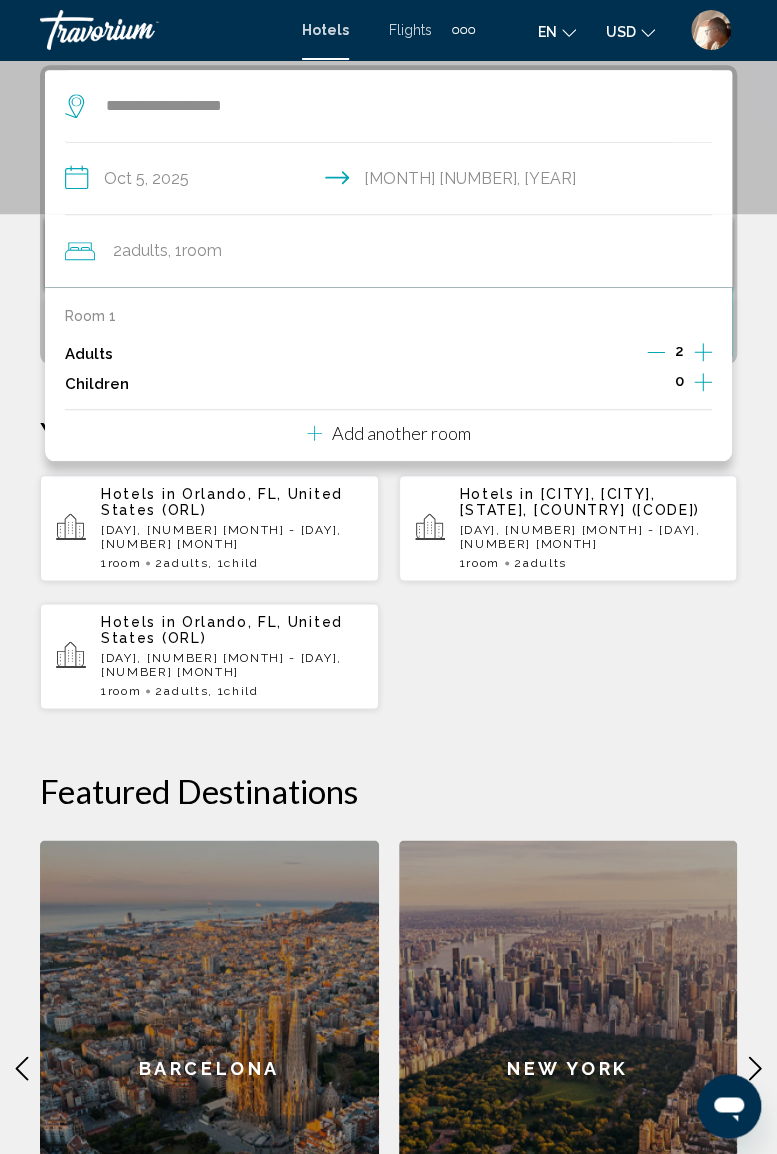 click at bounding box center [703, 382] 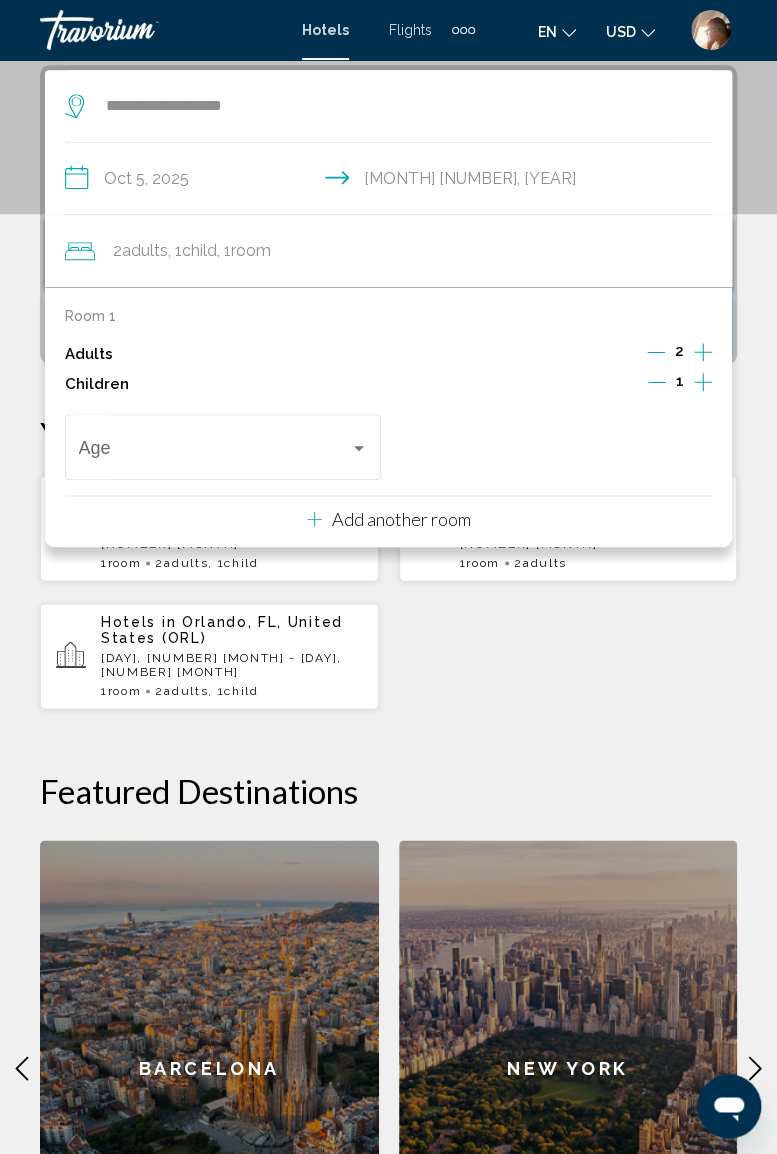 click at bounding box center (703, 382) 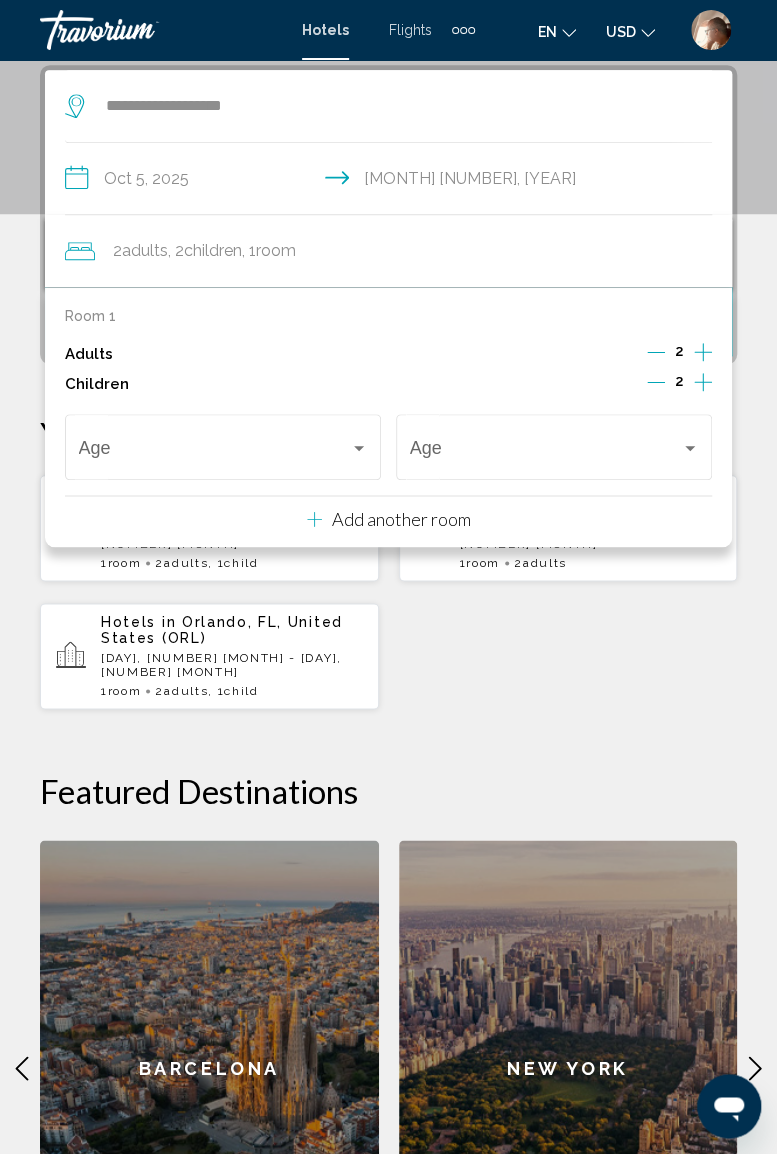 click at bounding box center [703, 382] 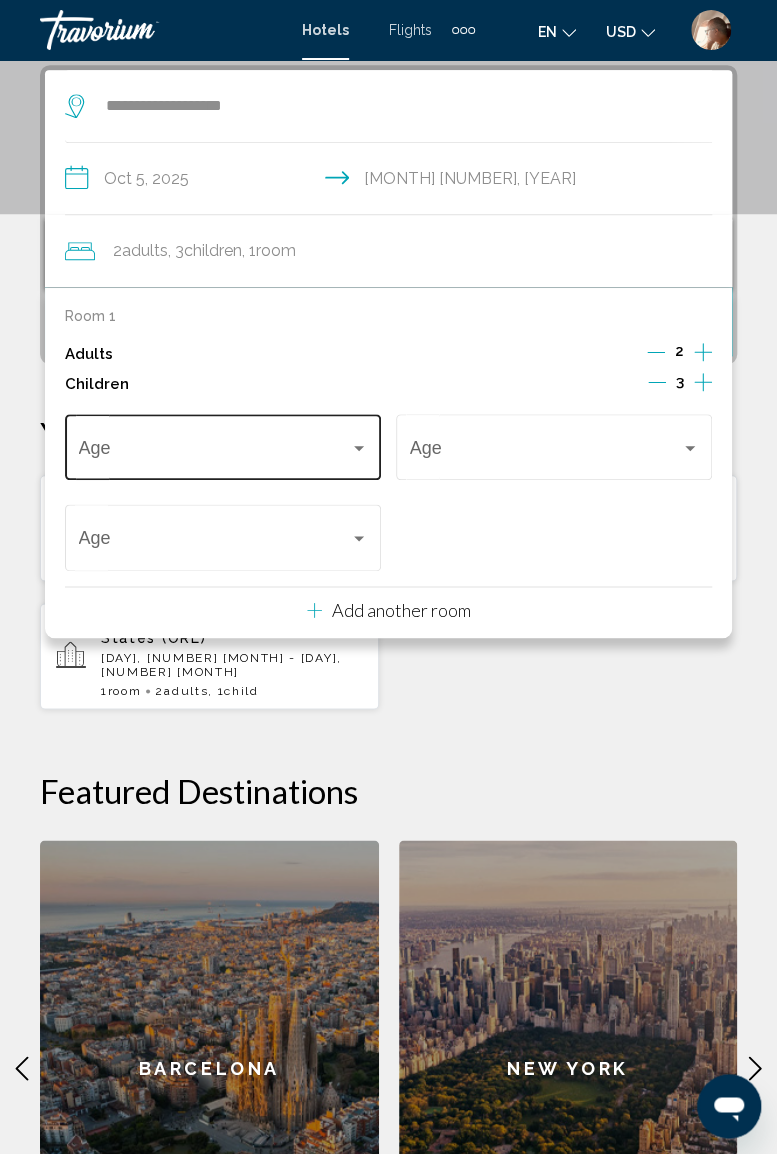 click at bounding box center [359, 448] 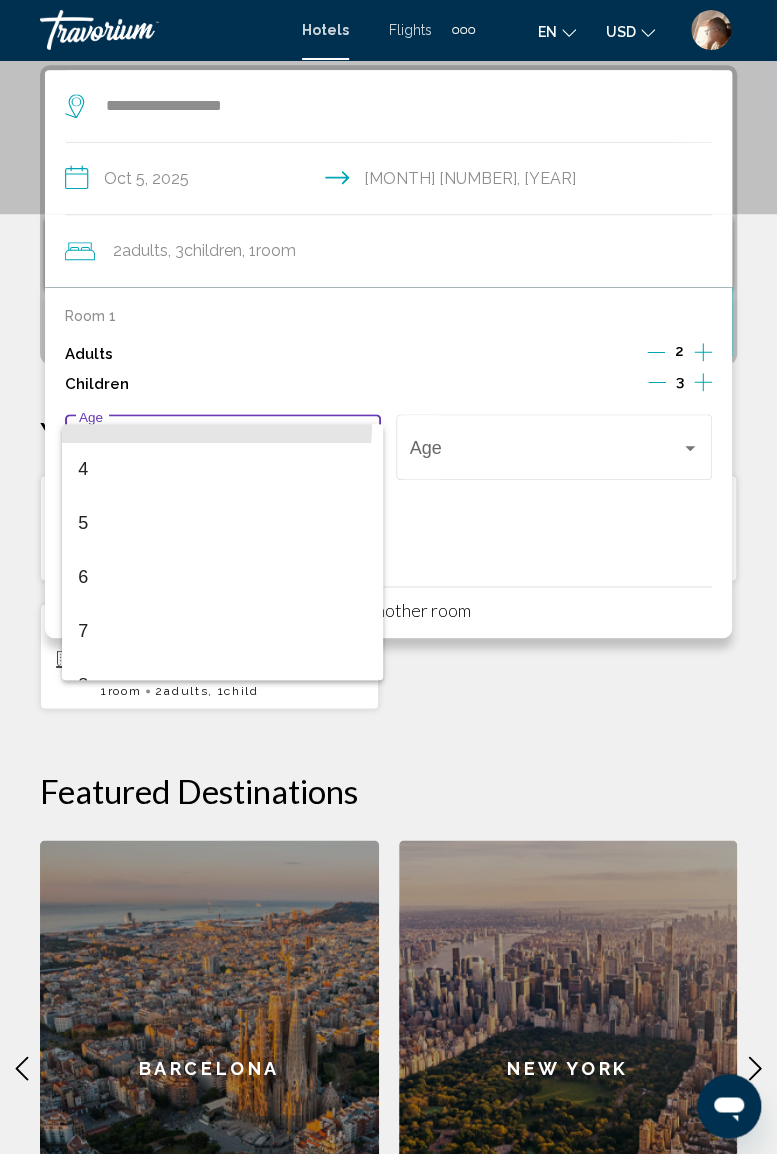 scroll, scrollTop: 208, scrollLeft: 0, axis: vertical 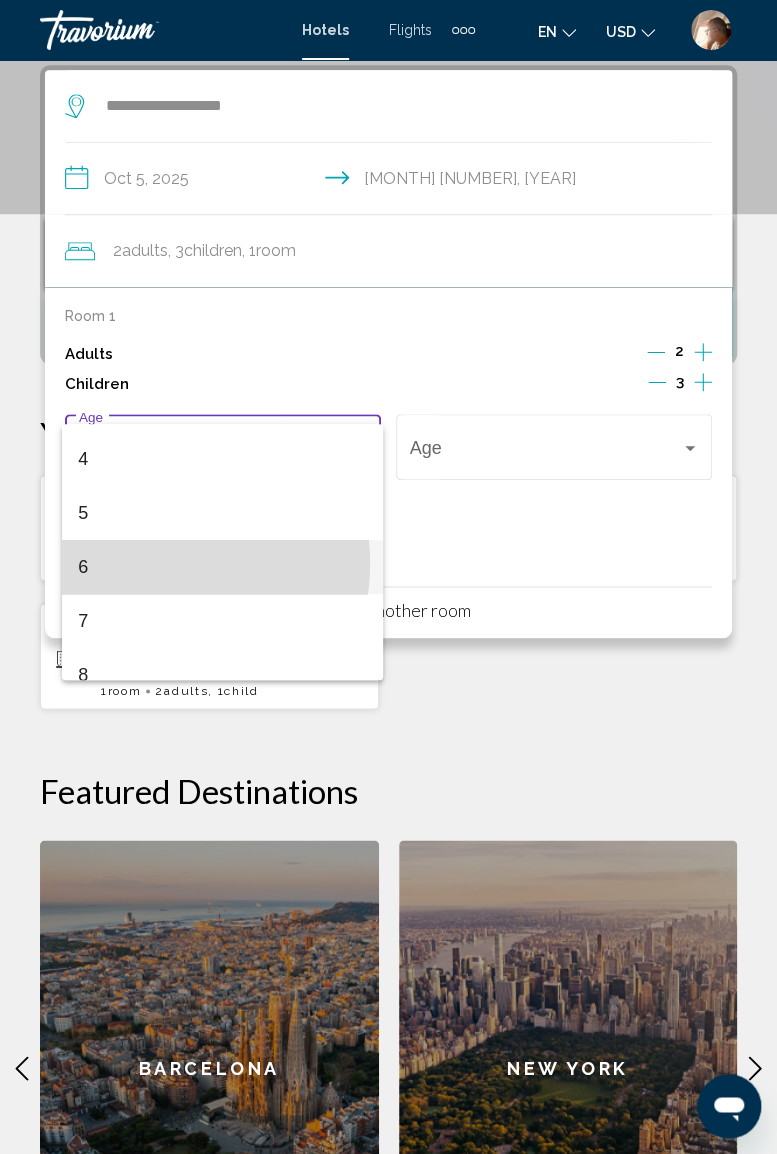 click on "6" at bounding box center [222, 567] 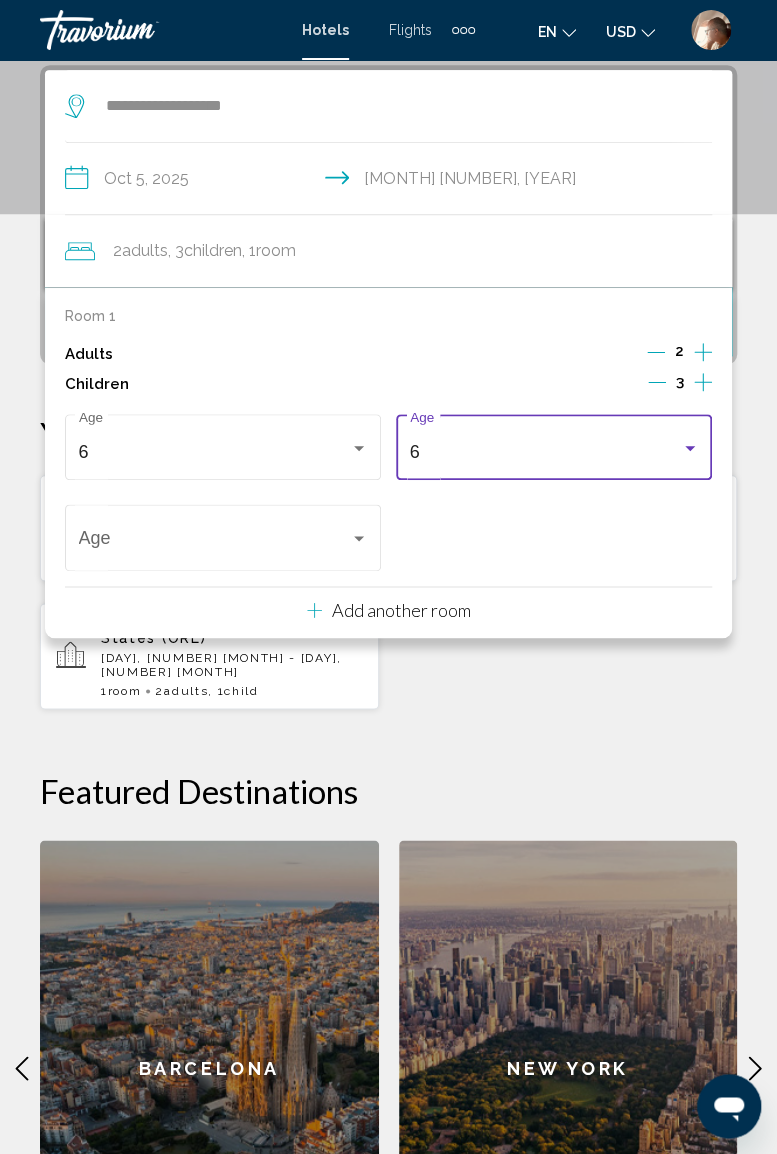 click at bounding box center [690, 448] 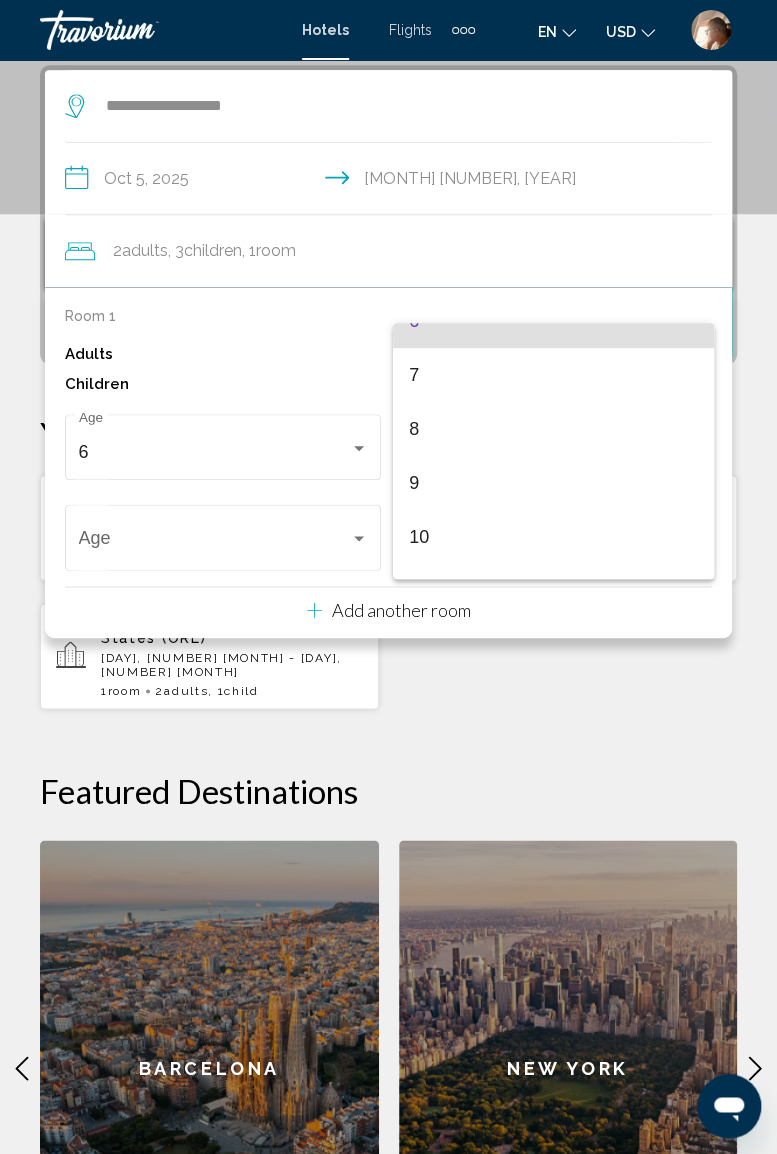 scroll, scrollTop: 354, scrollLeft: 0, axis: vertical 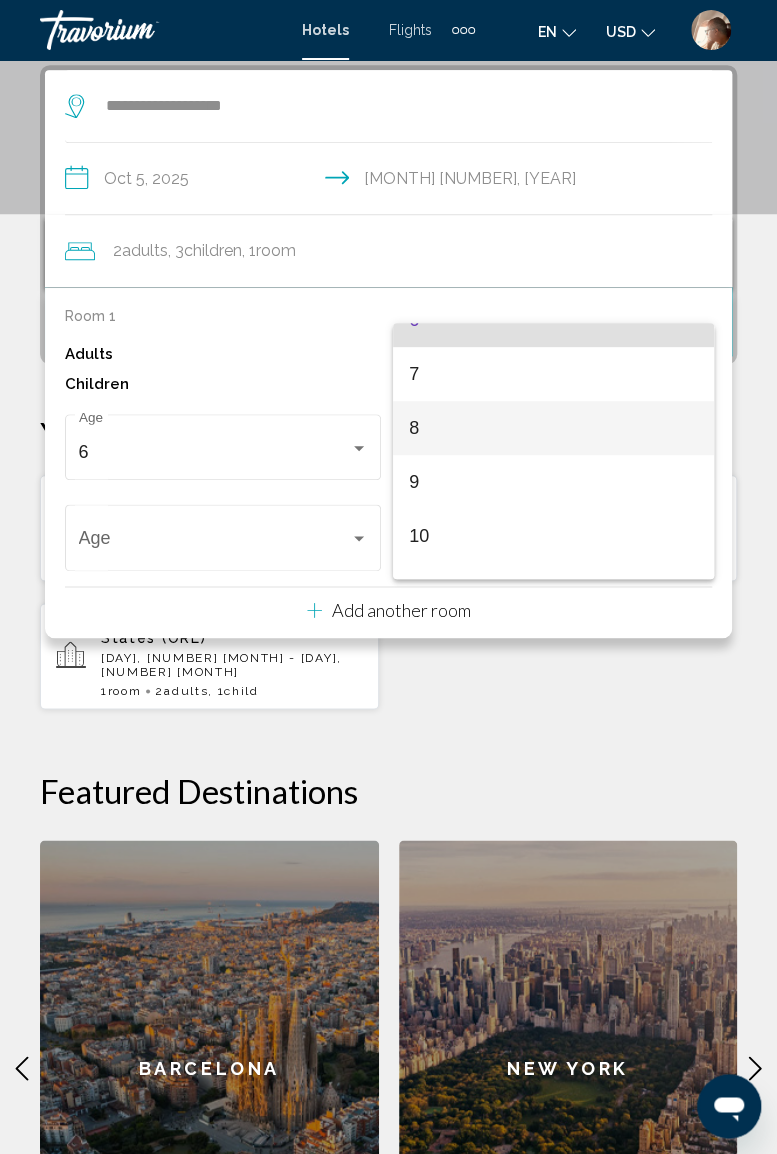 click on "8" at bounding box center [553, 428] 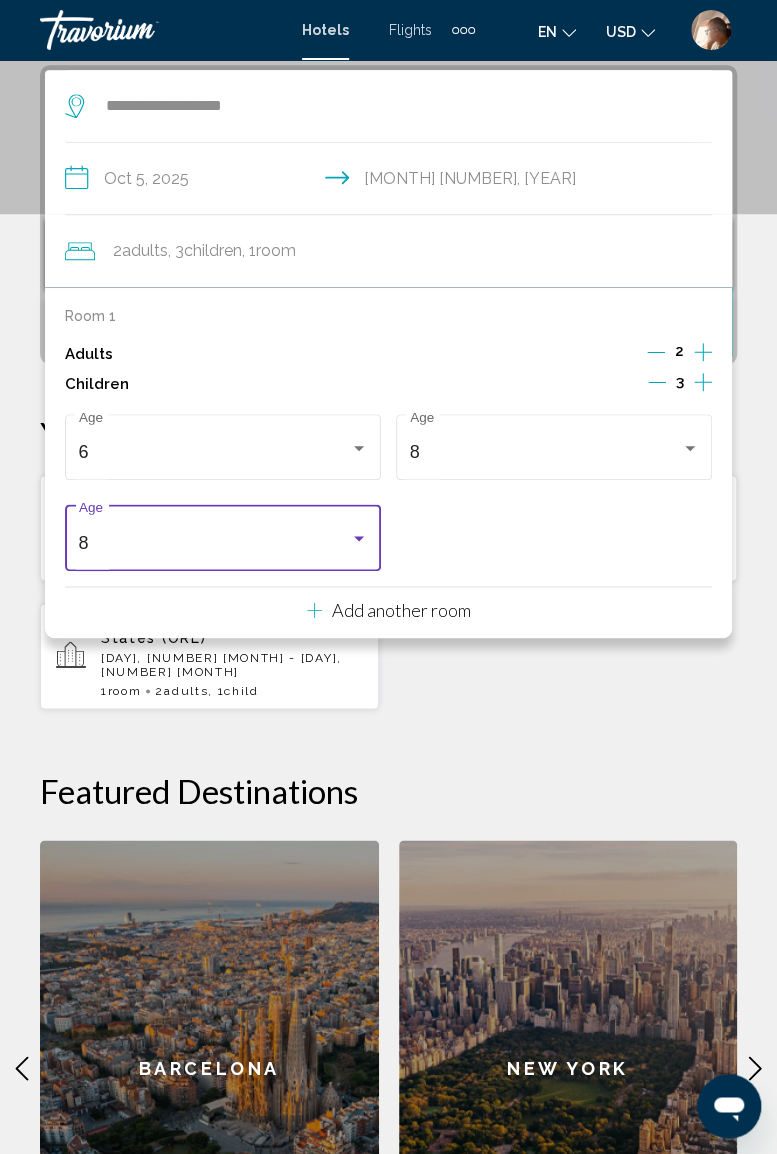 click at bounding box center (359, 538) 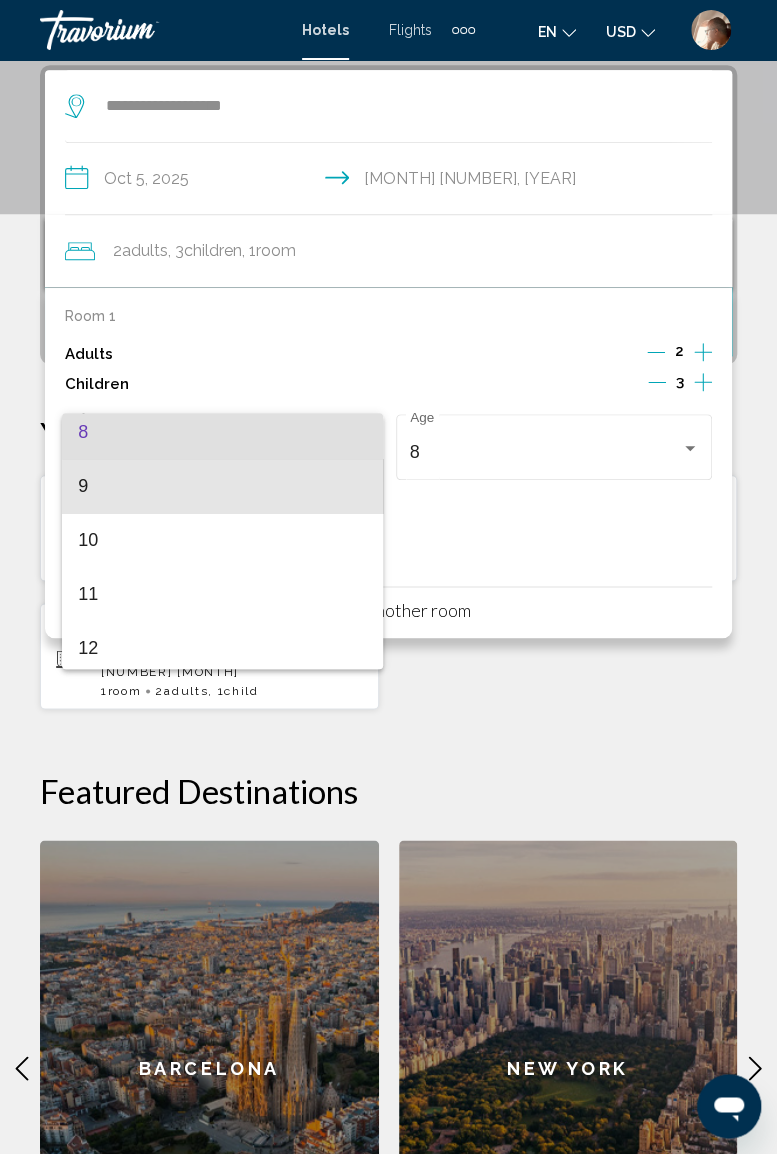 scroll, scrollTop: 527, scrollLeft: 0, axis: vertical 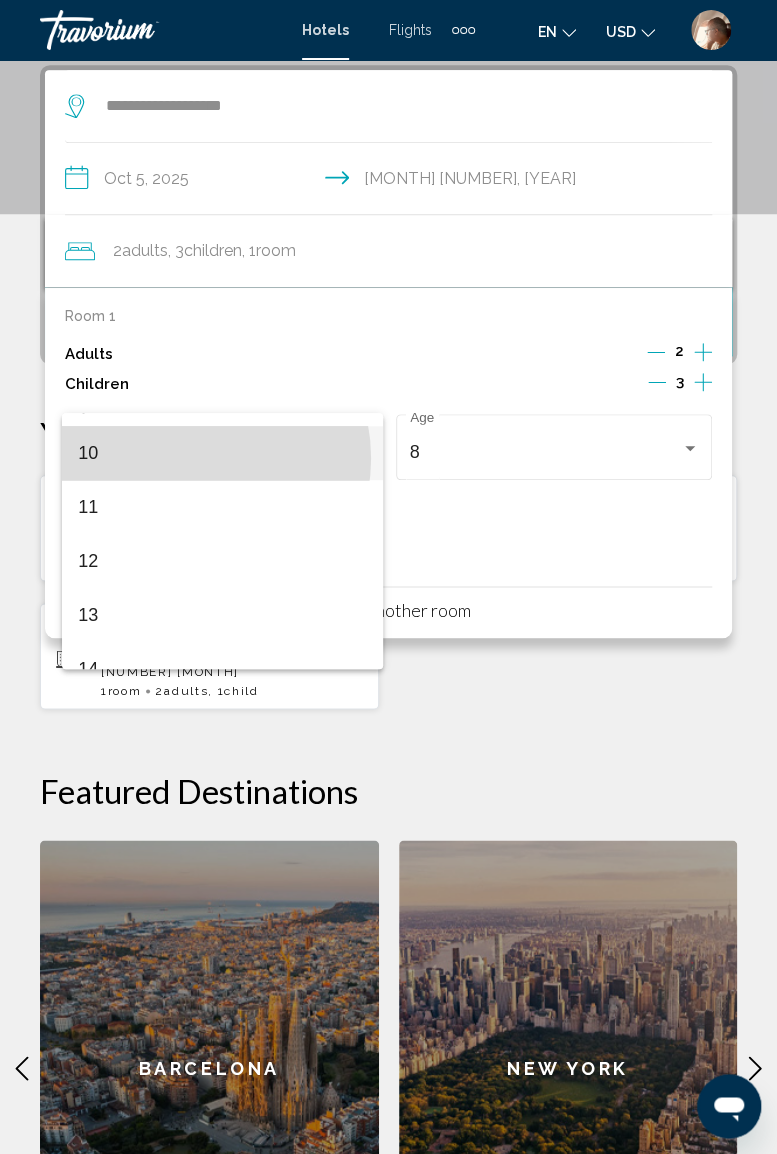 click on "10" at bounding box center [222, 453] 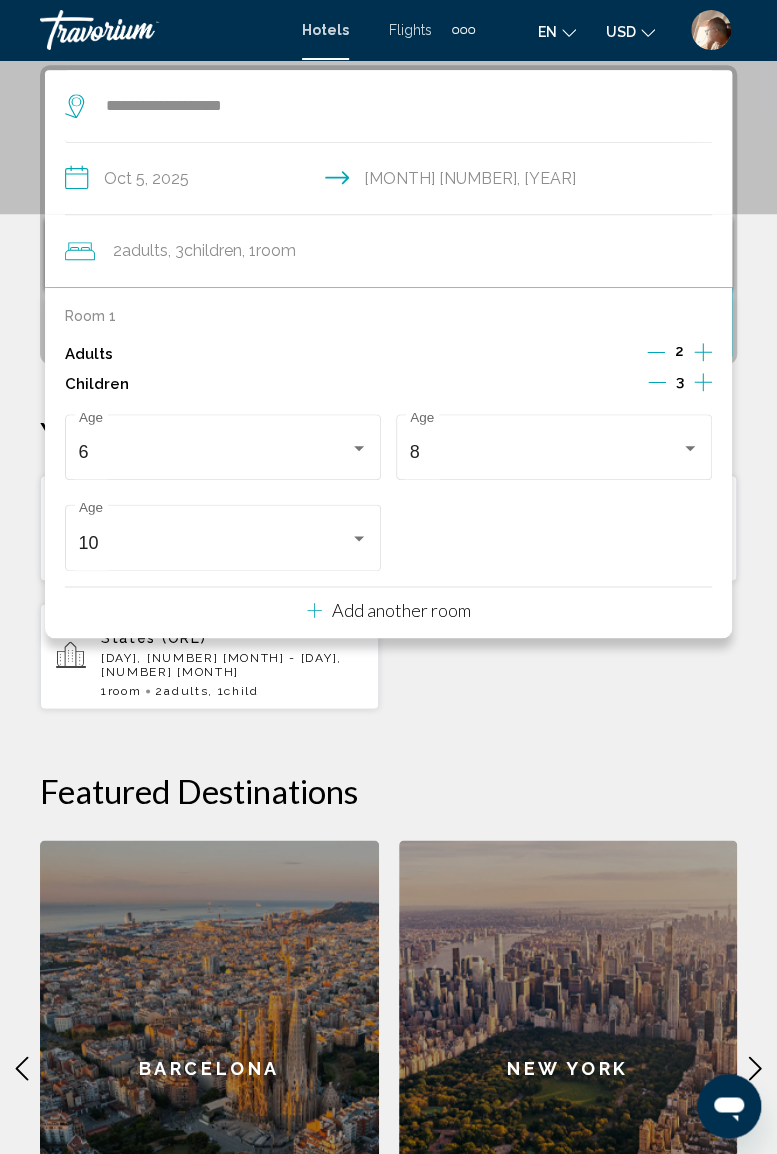 click on "**********" at bounding box center (388, 685) 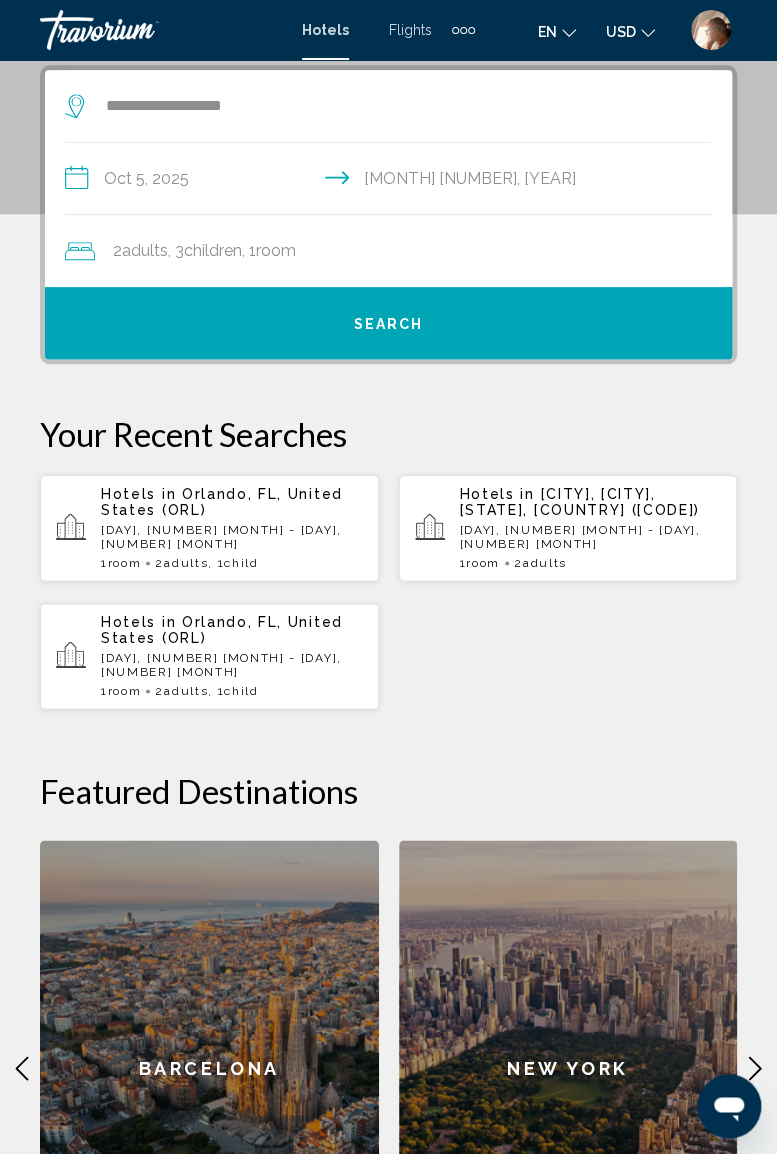 click on "Search" at bounding box center (389, 324) 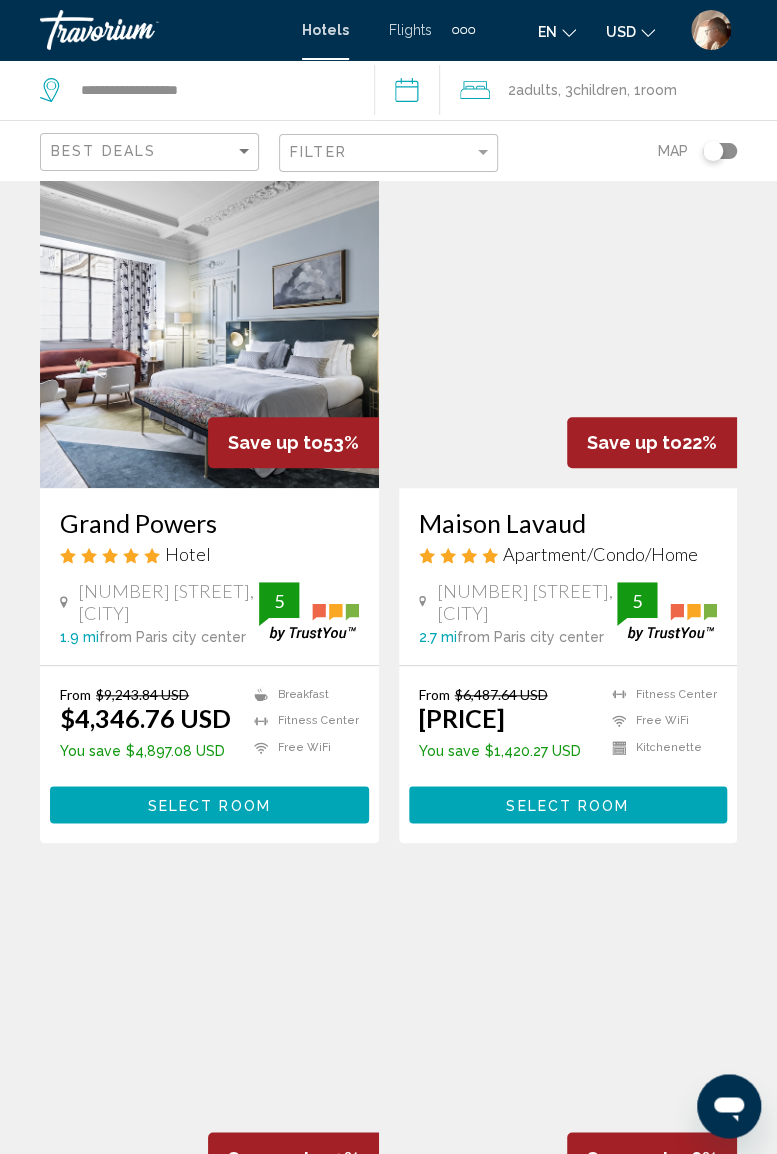 scroll, scrollTop: 0, scrollLeft: 0, axis: both 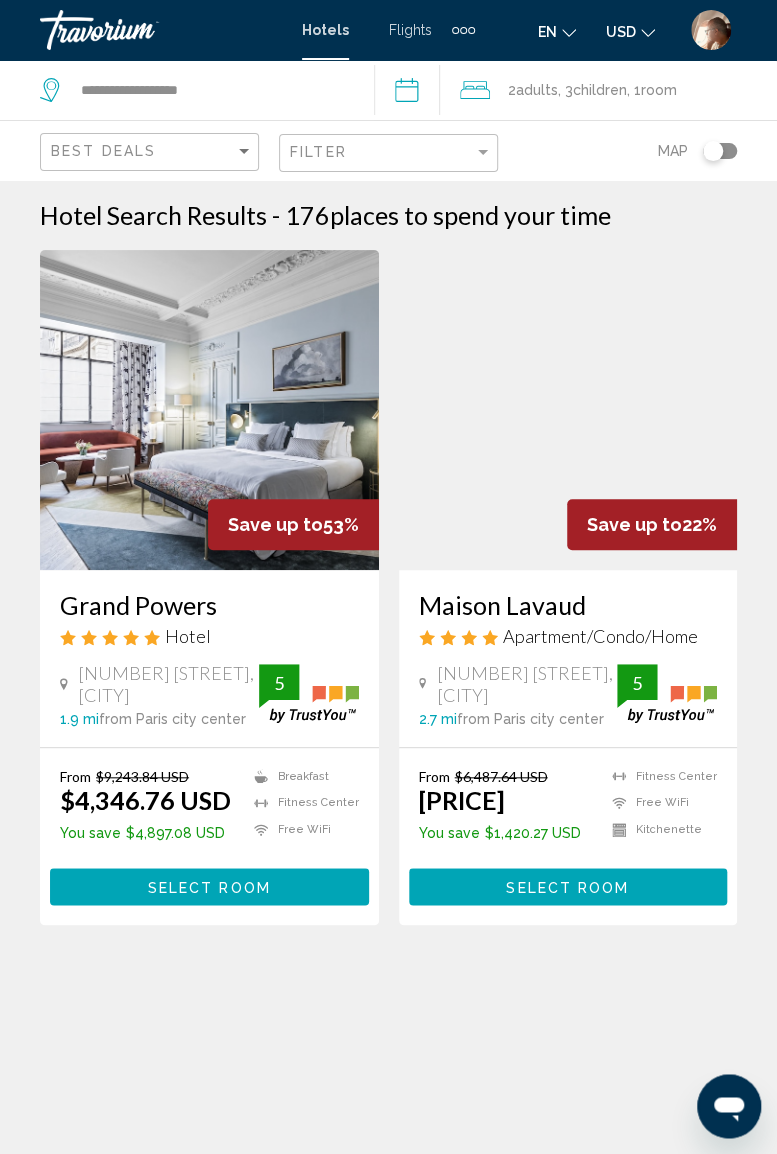 click at bounding box center [475, 90] 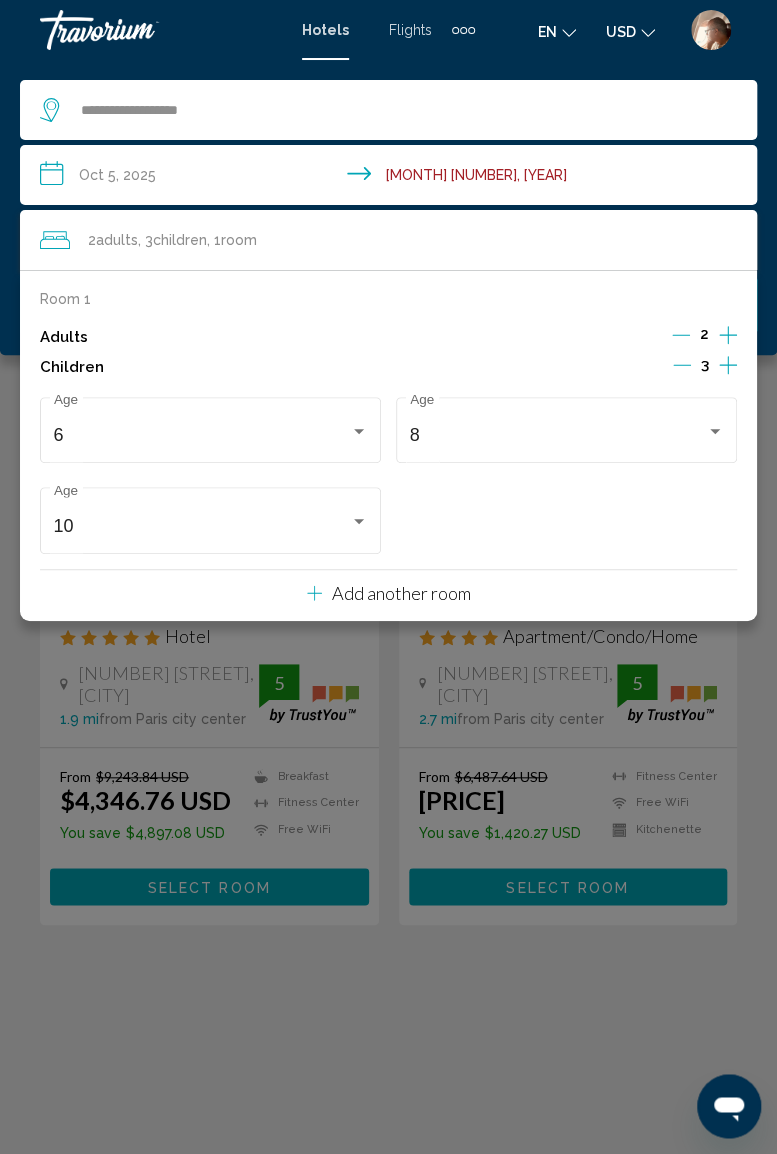 click at bounding box center (728, 365) 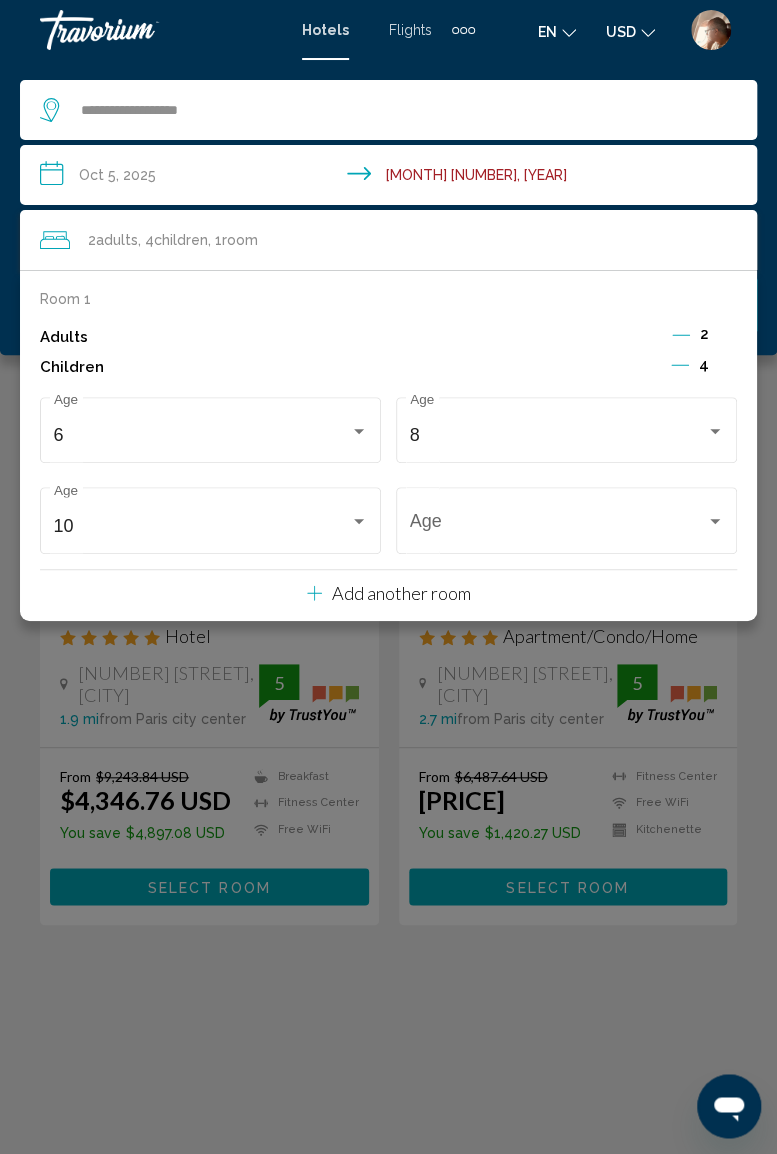 click at bounding box center [680, 365] 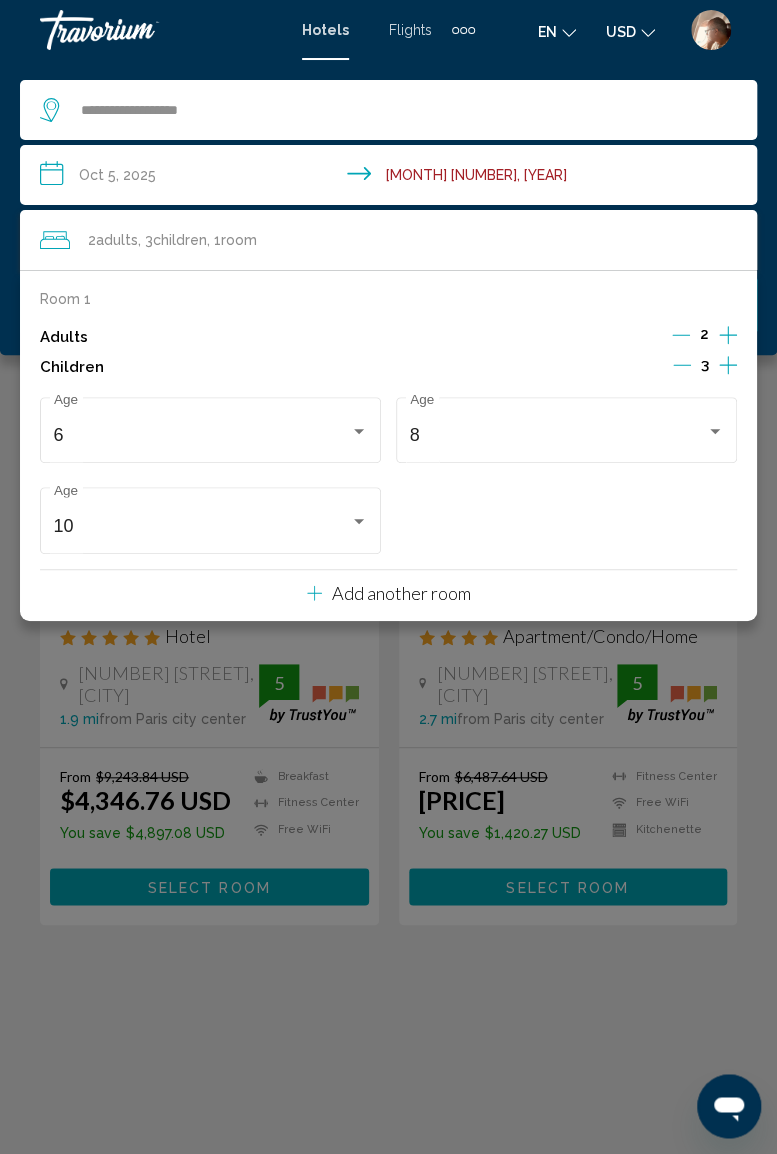 click at bounding box center [682, 365] 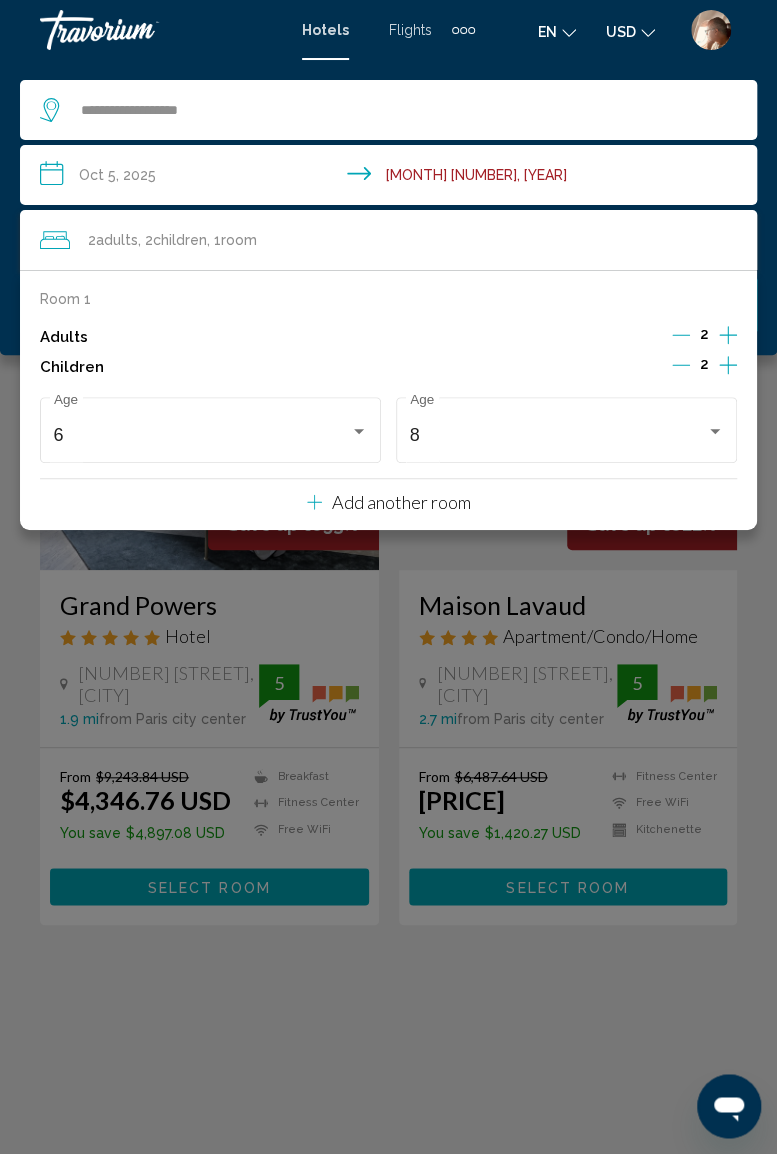 click at bounding box center [681, 365] 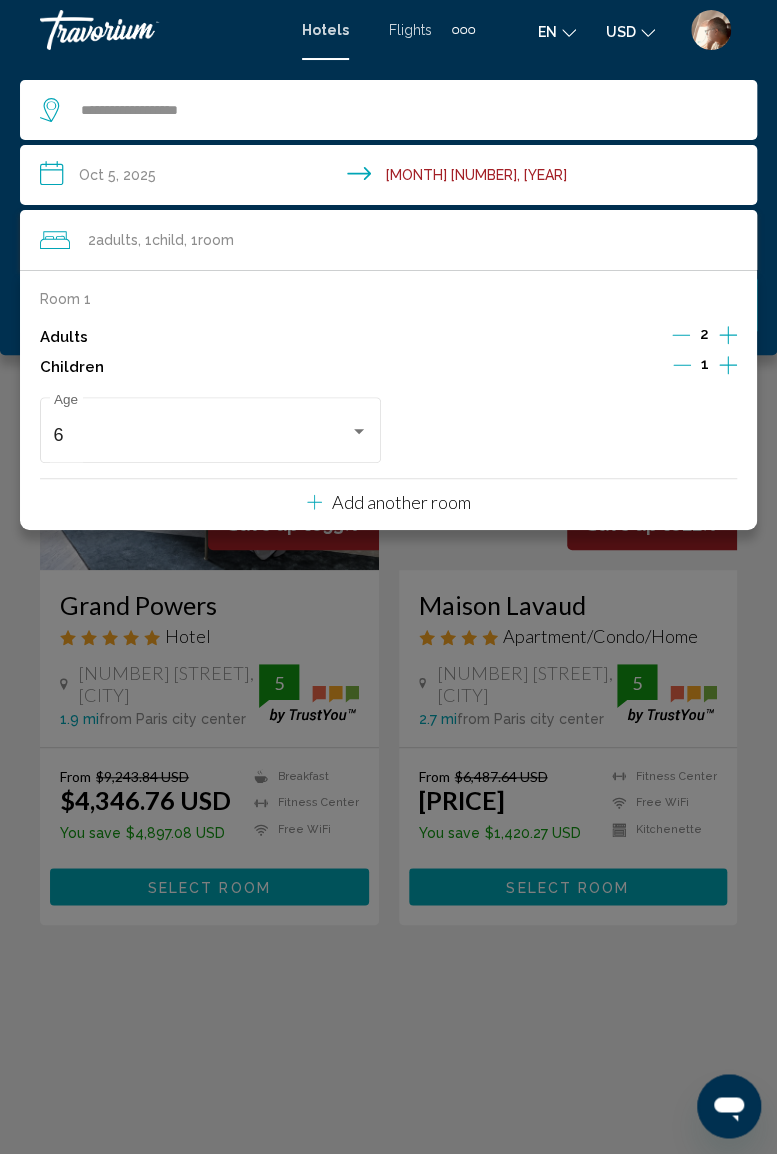 click at bounding box center (681, 335) 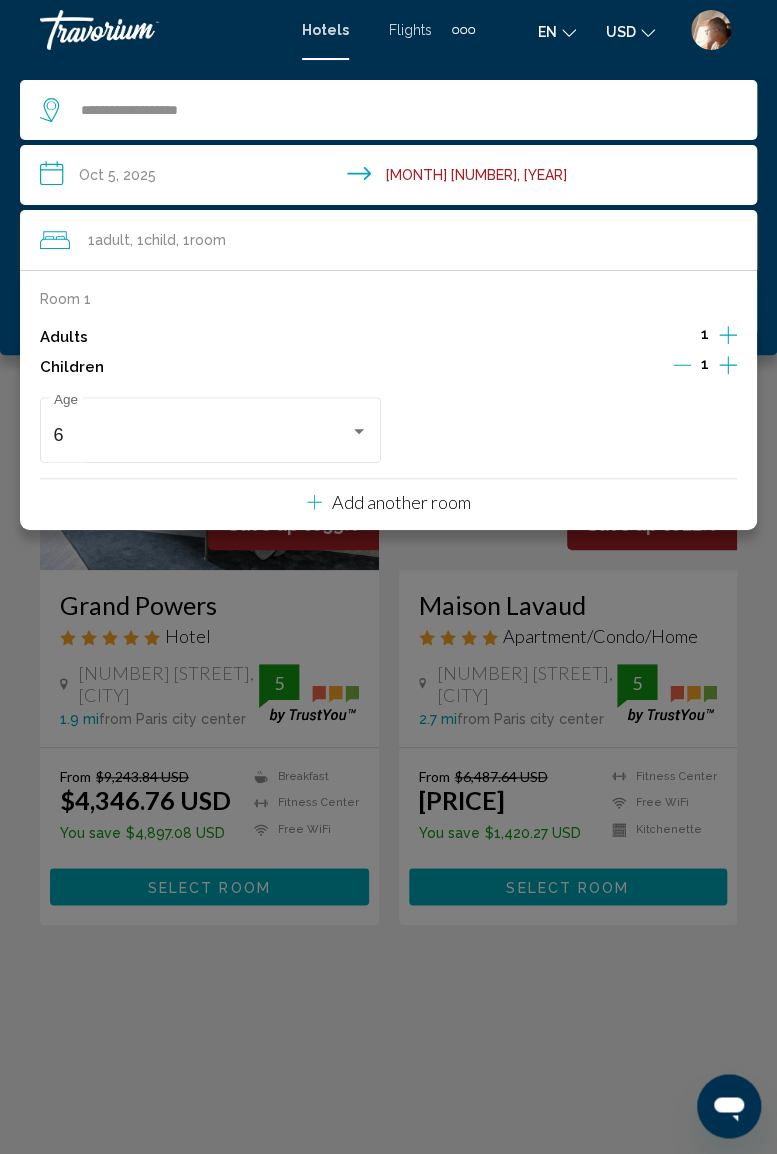 click on "Add another room" at bounding box center [728, 337] 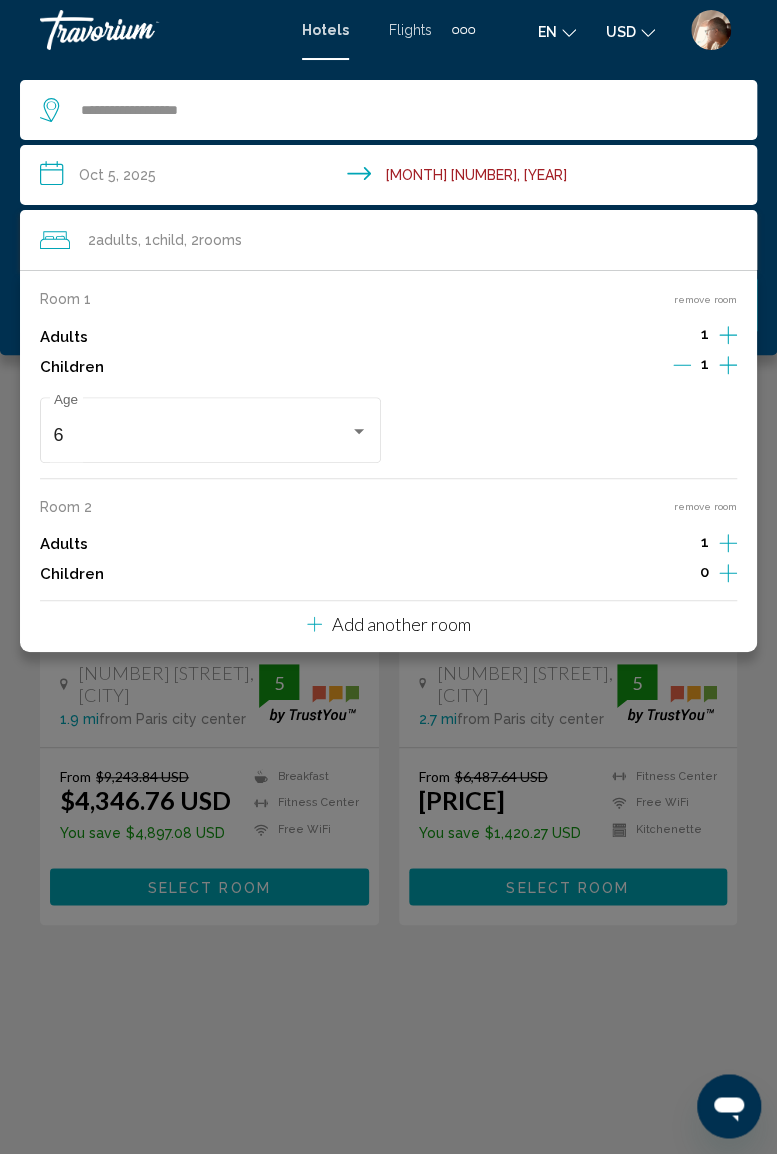 click at bounding box center [728, 365] 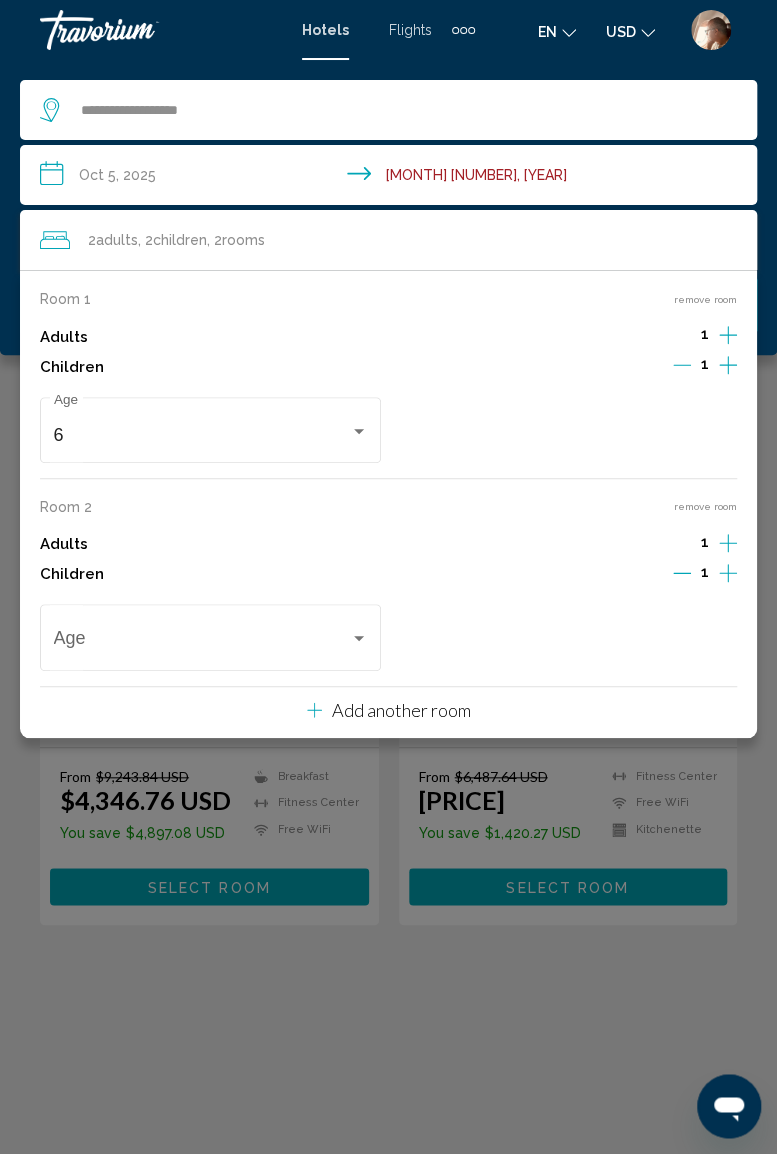 click at bounding box center (728, 365) 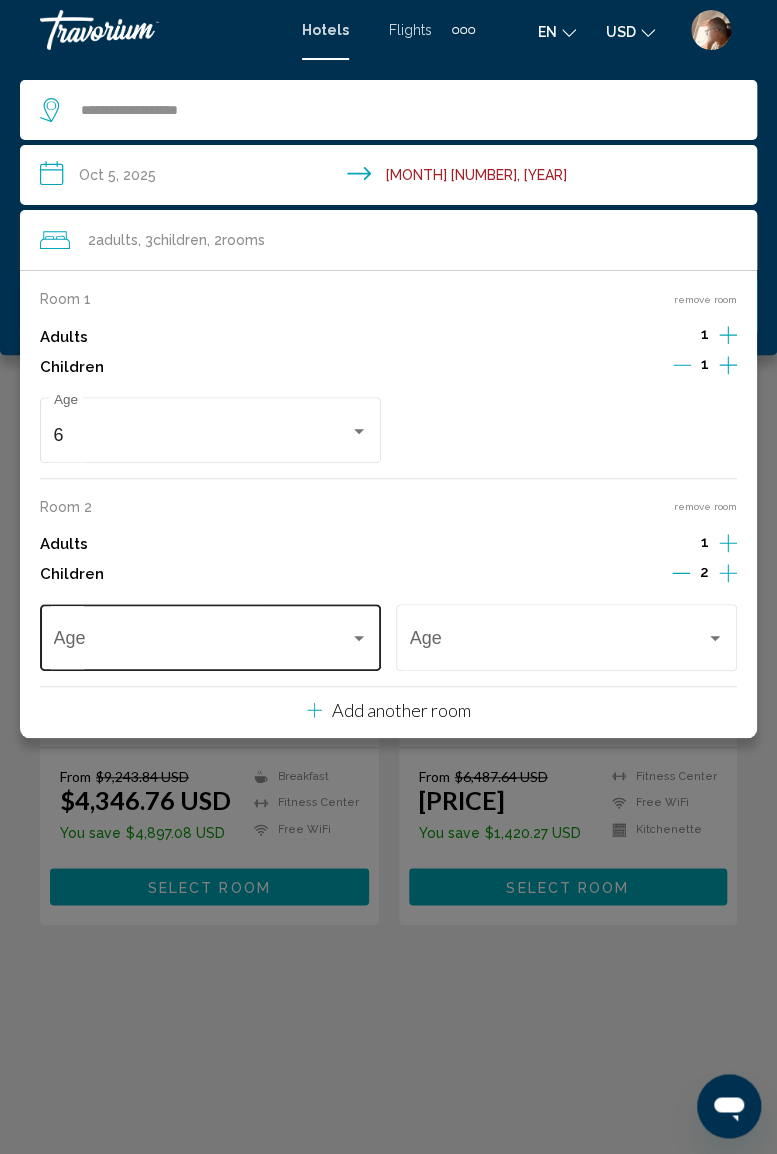 click at bounding box center (359, 638) 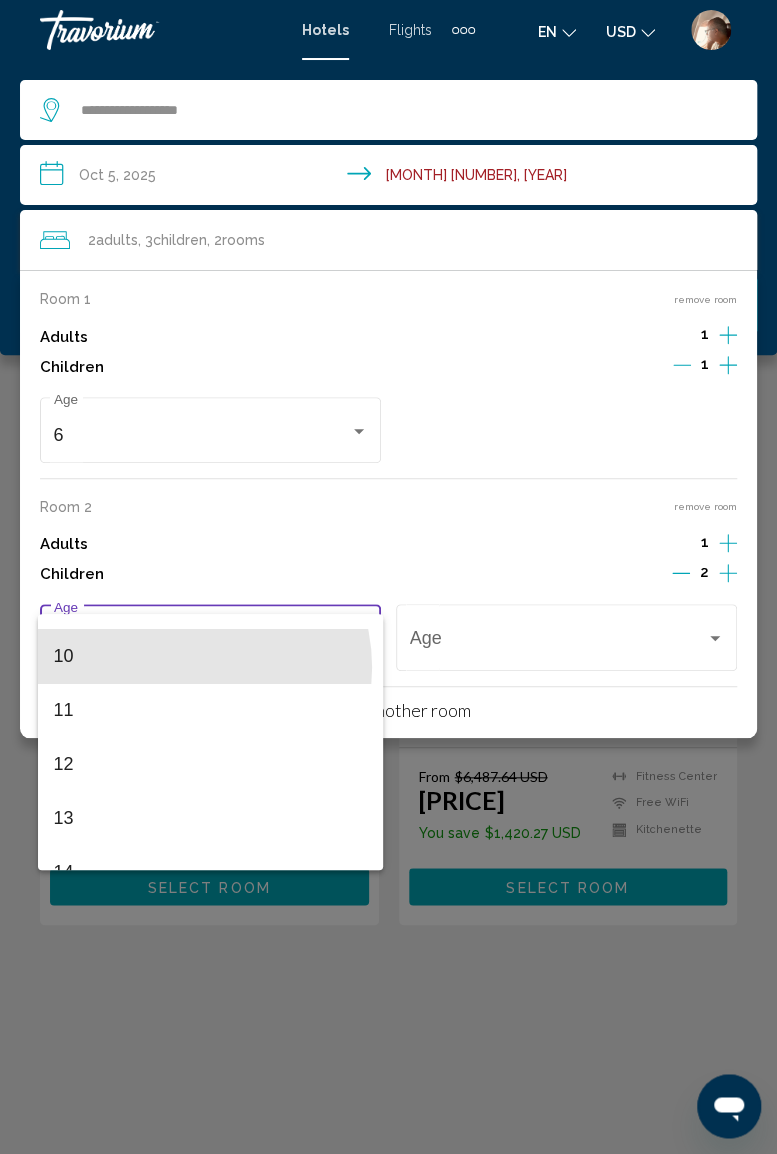 scroll, scrollTop: 562, scrollLeft: 0, axis: vertical 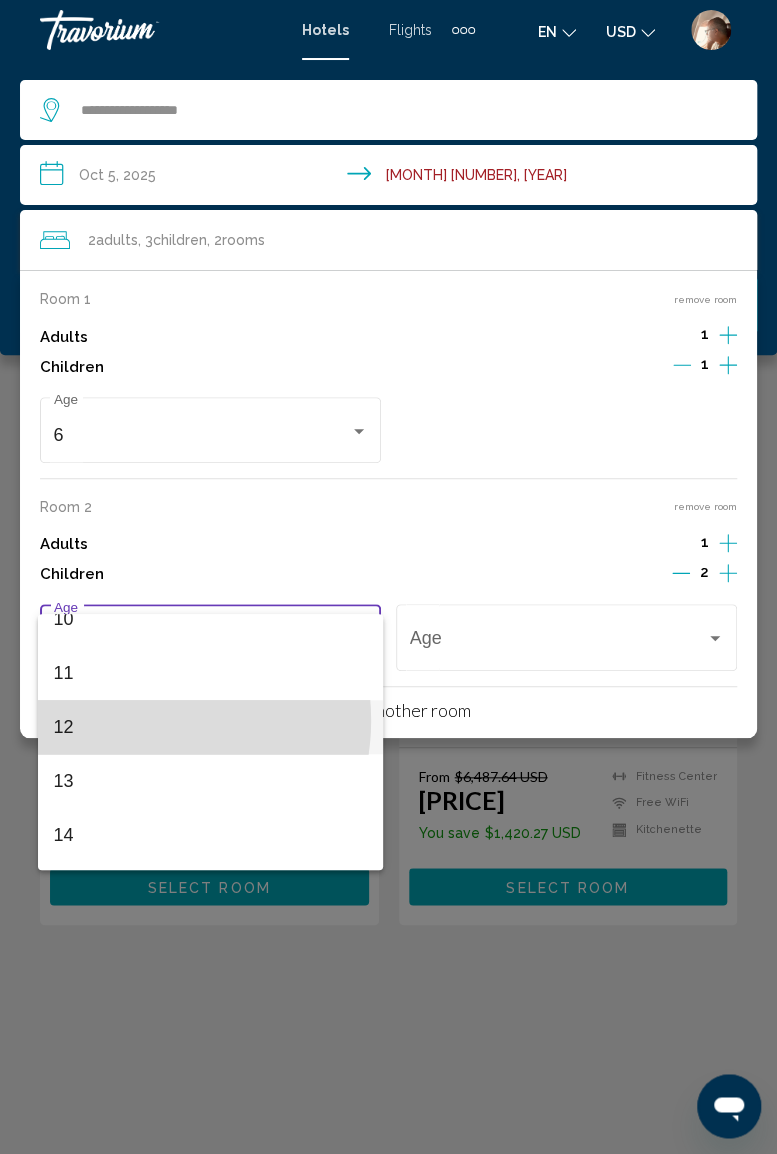 click on "12" at bounding box center (211, 727) 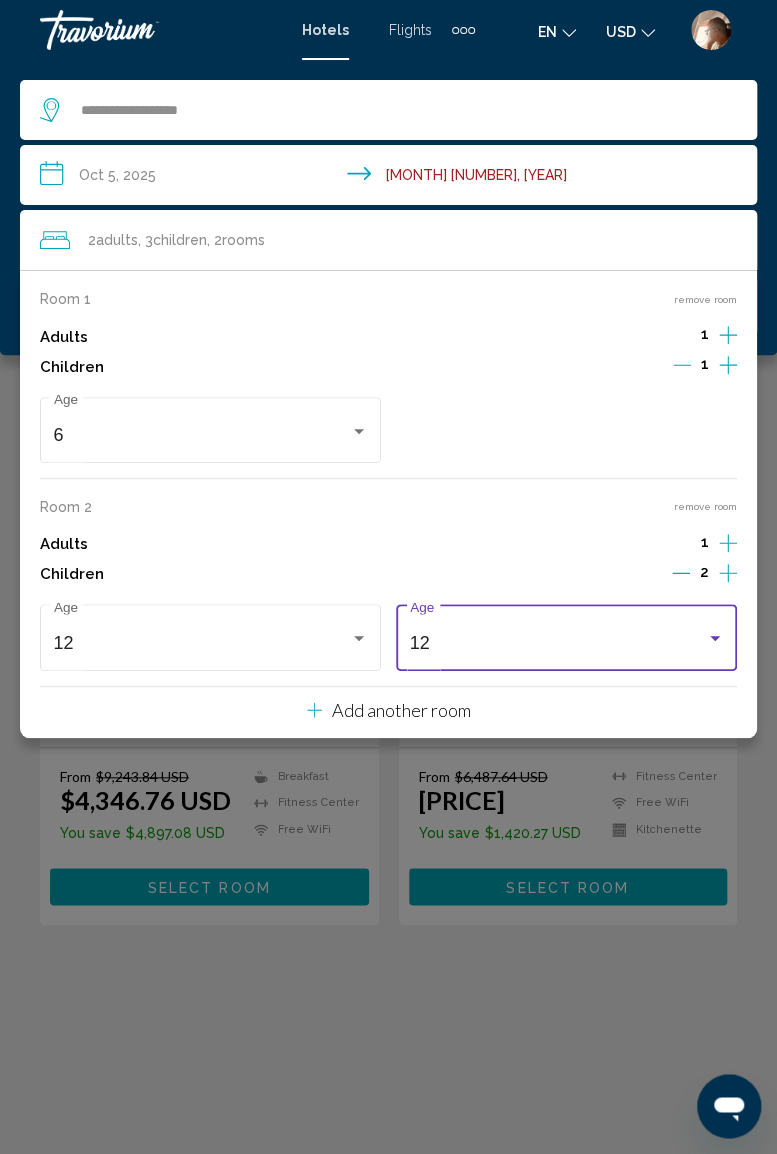 click at bounding box center [715, 638] 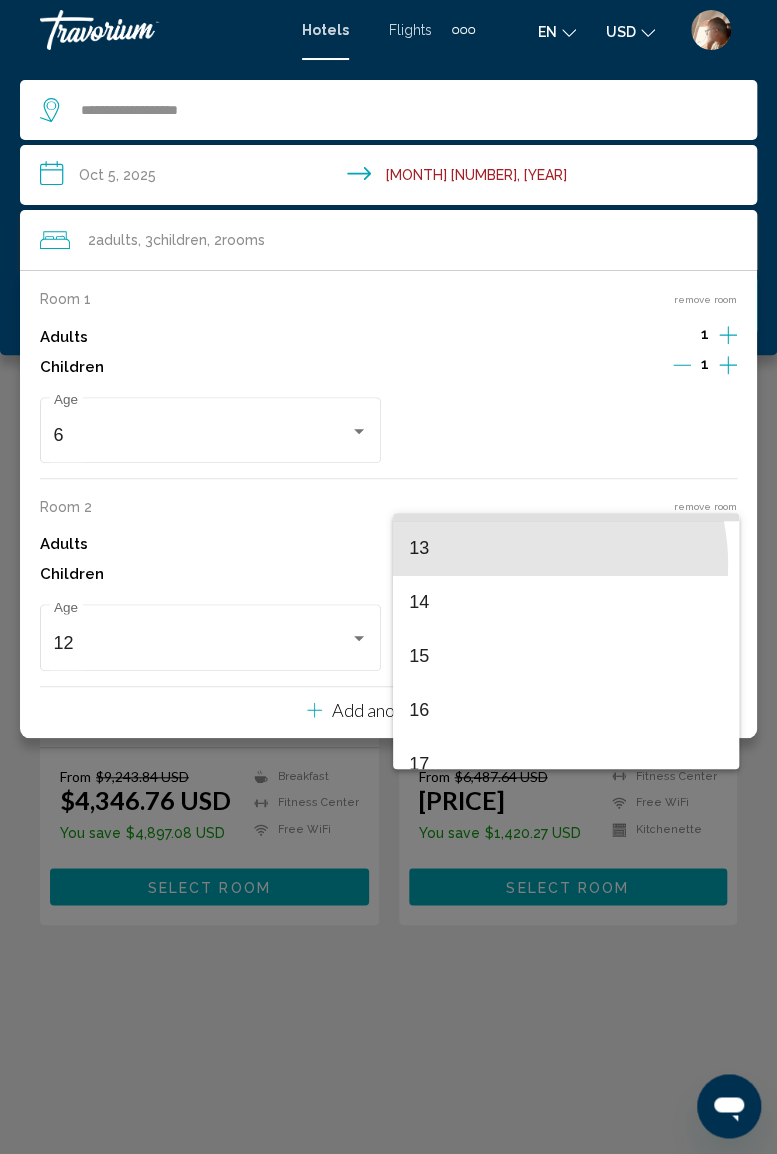 scroll, scrollTop: 716, scrollLeft: 0, axis: vertical 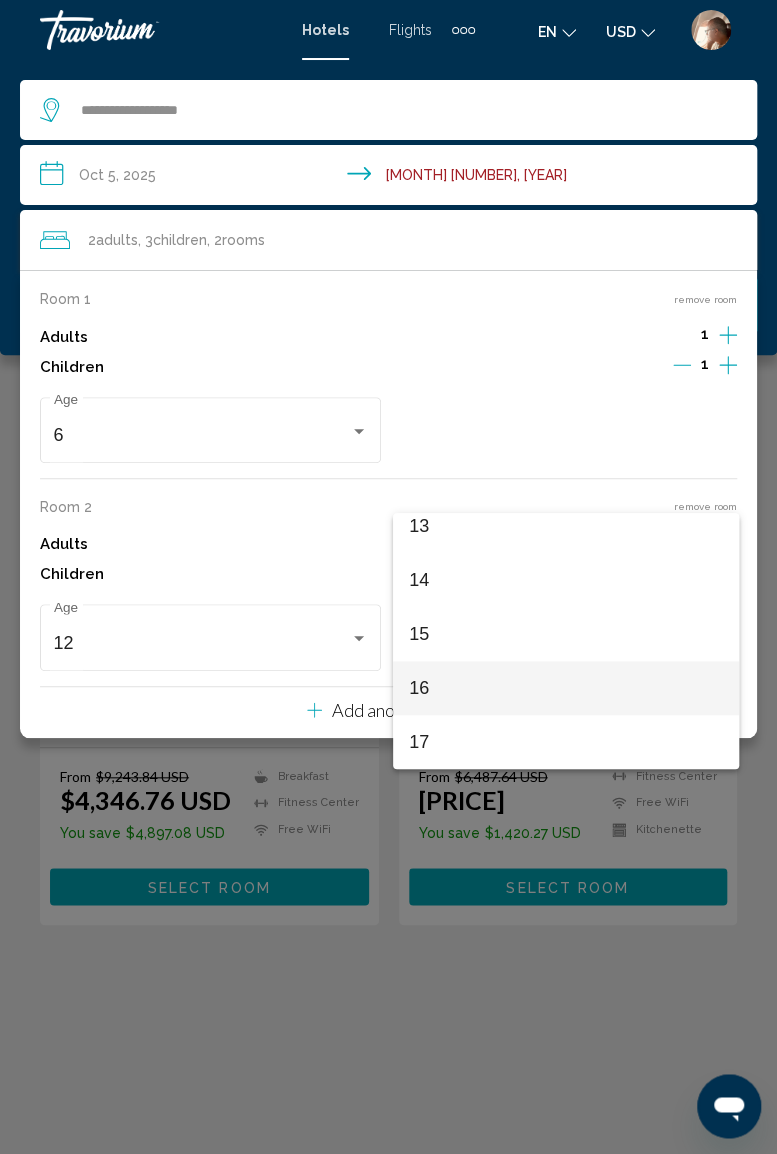 click on "16" at bounding box center (566, 688) 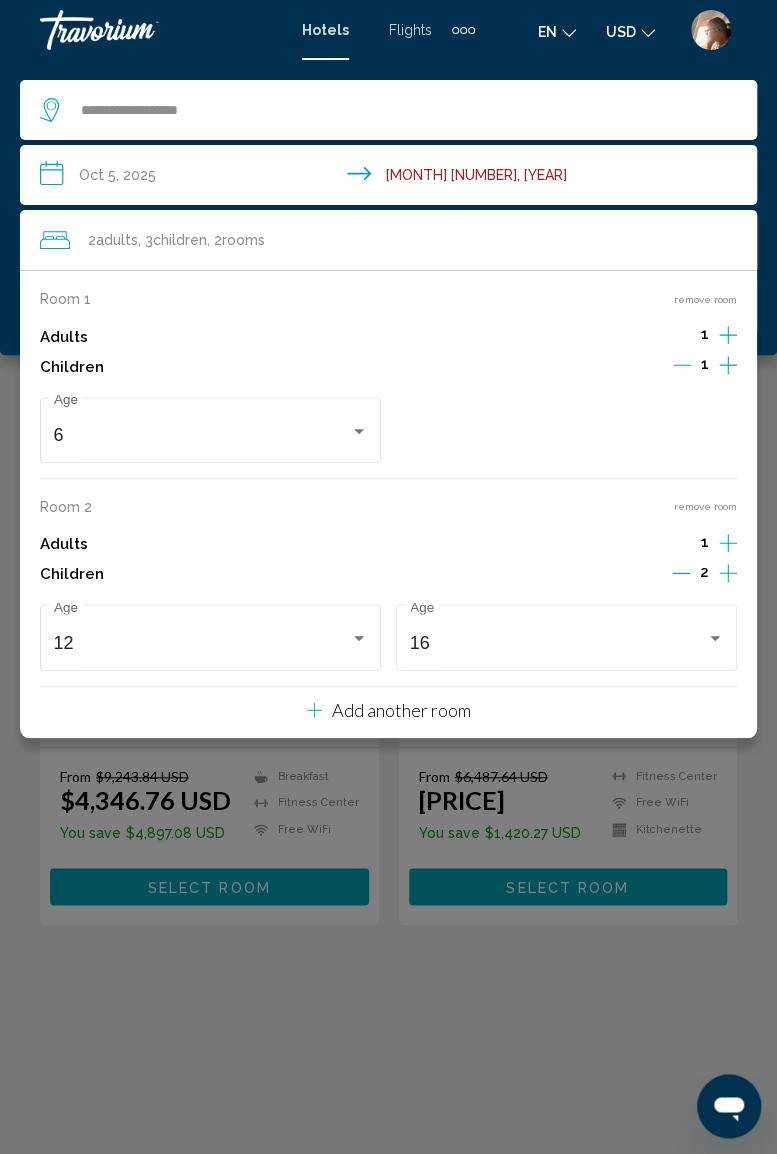 click at bounding box center [388, 577] 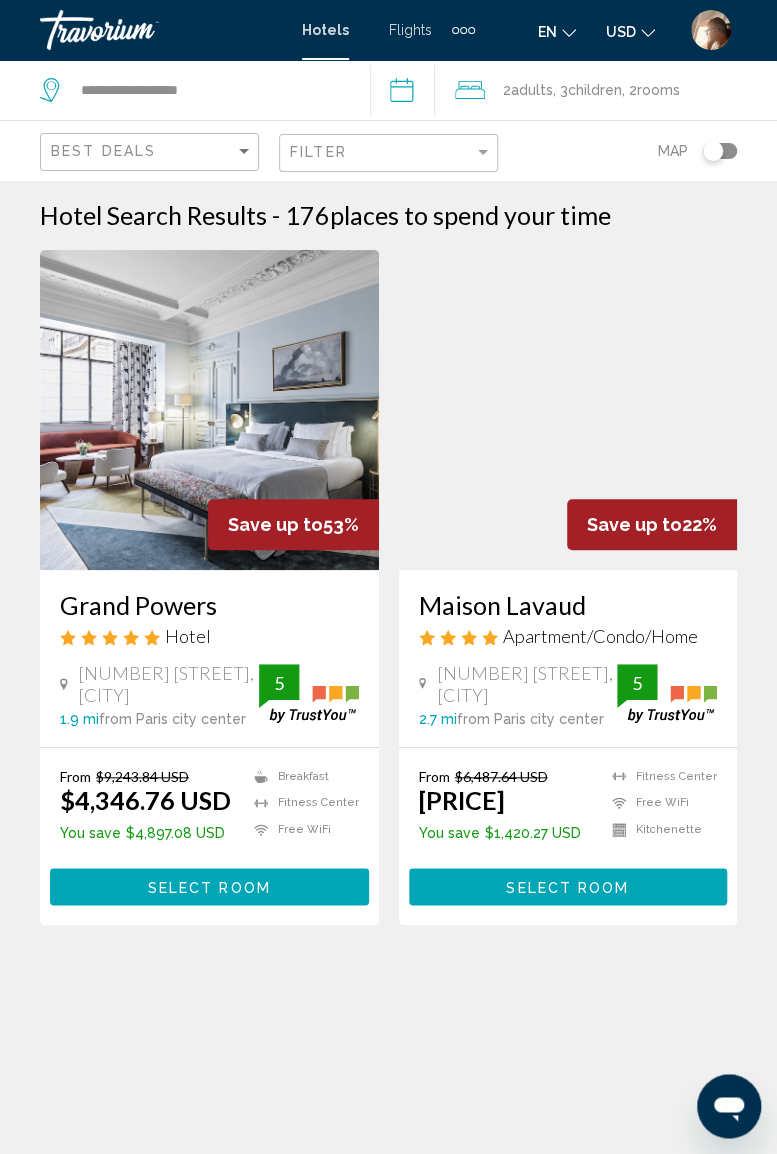 click on "**********" at bounding box center (406, 93) 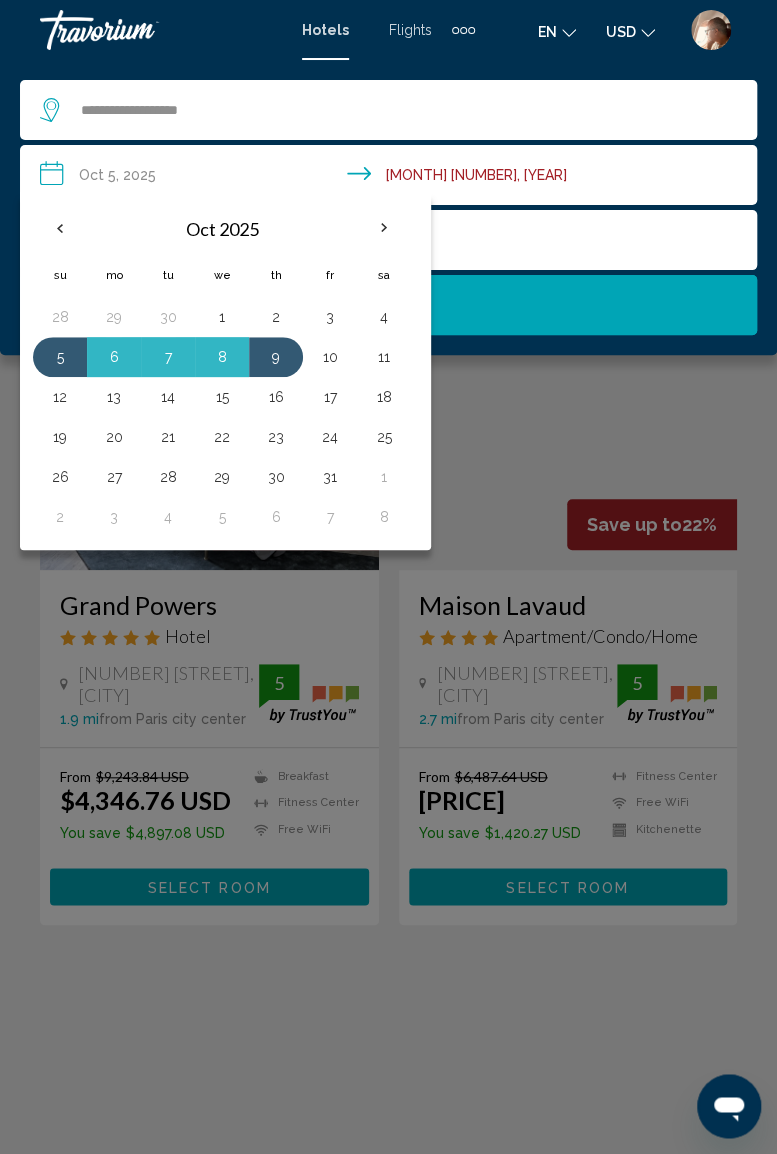 click on "Search" at bounding box center (388, 305) 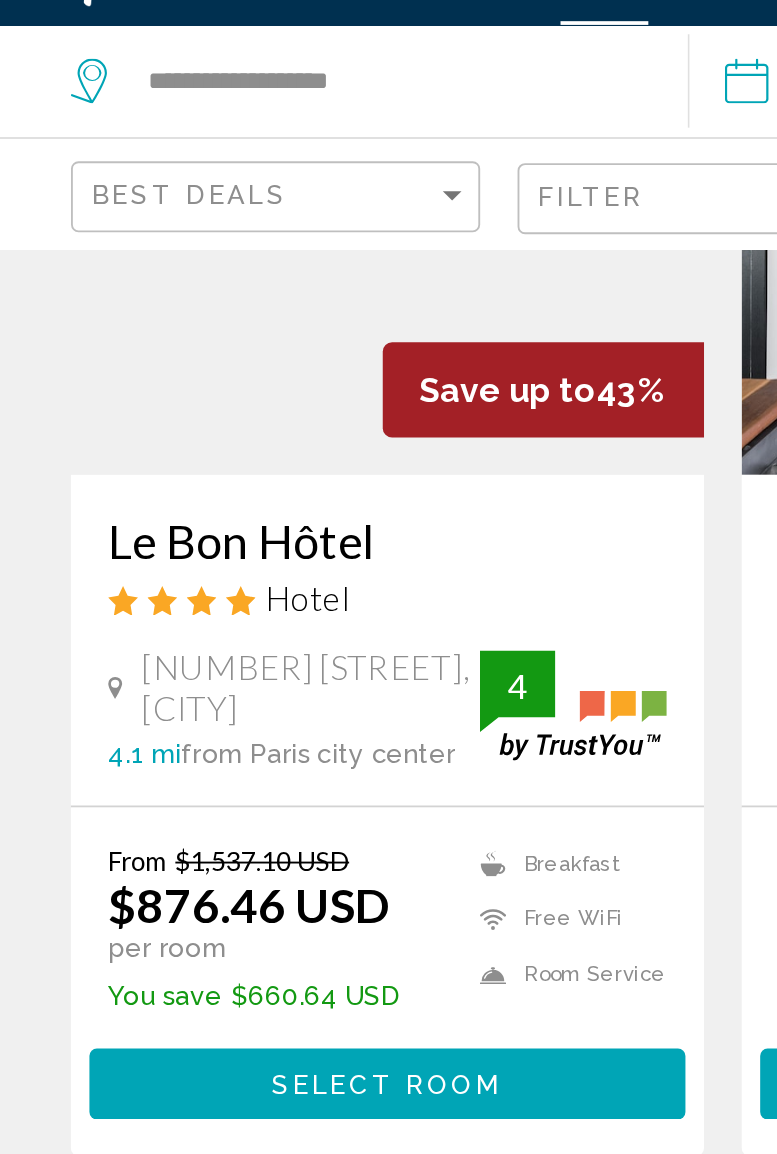 scroll, scrollTop: 3226, scrollLeft: 0, axis: vertical 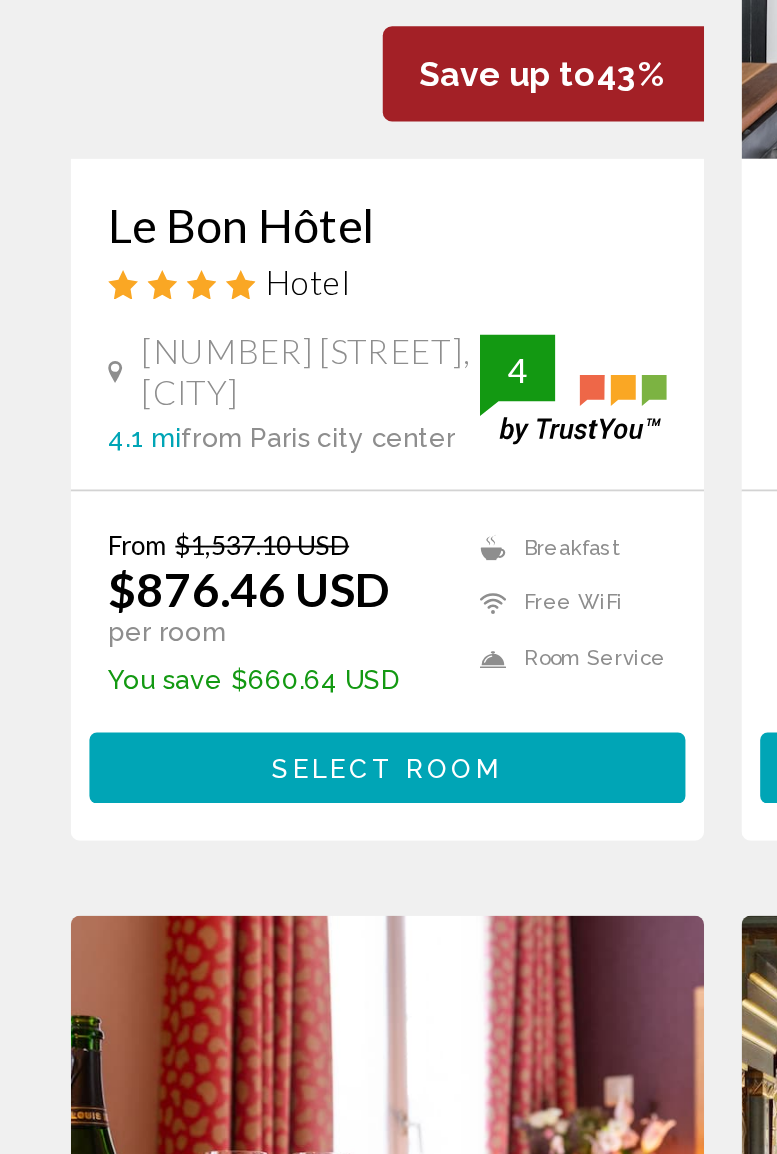 click on "Select Room" at bounding box center [209, 628] 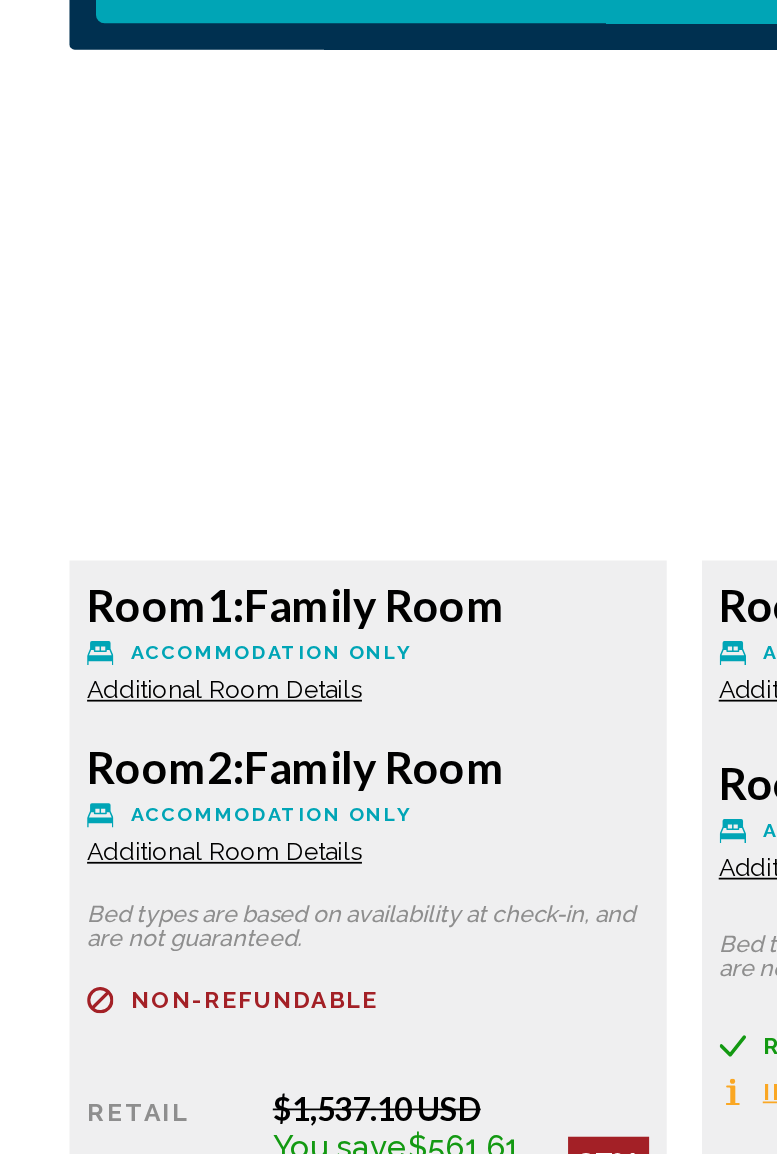 scroll, scrollTop: 3334, scrollLeft: 0, axis: vertical 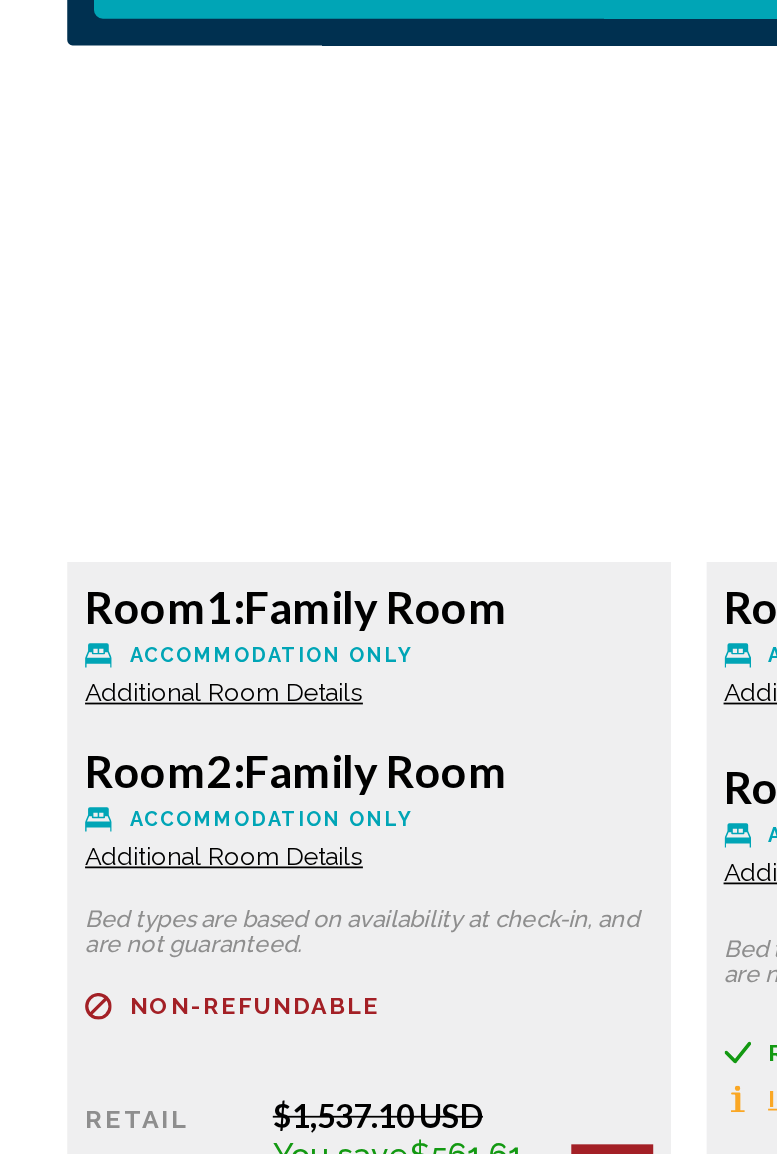 type 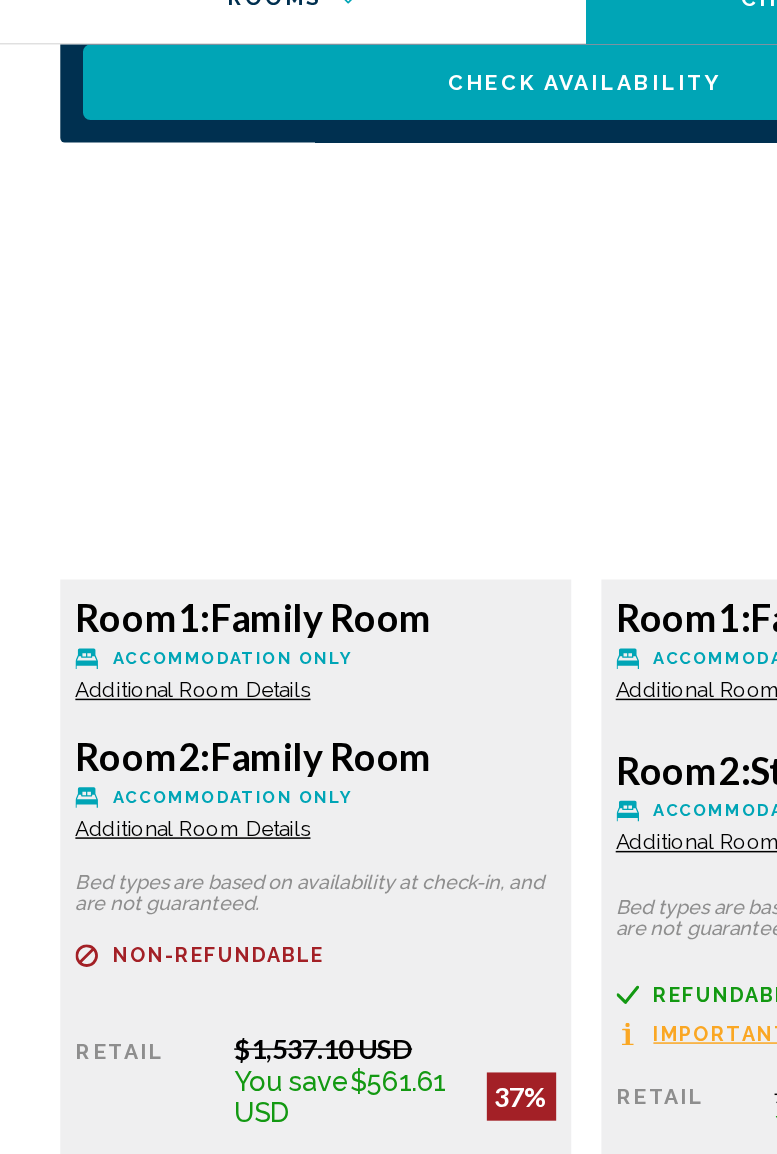 scroll, scrollTop: 3332, scrollLeft: 0, axis: vertical 